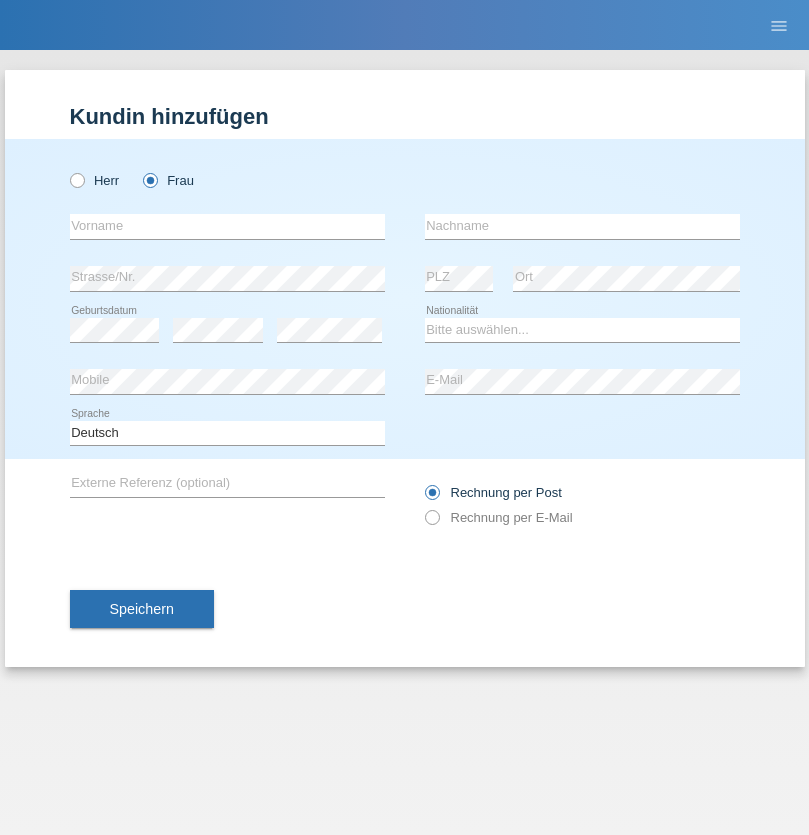 scroll, scrollTop: 0, scrollLeft: 0, axis: both 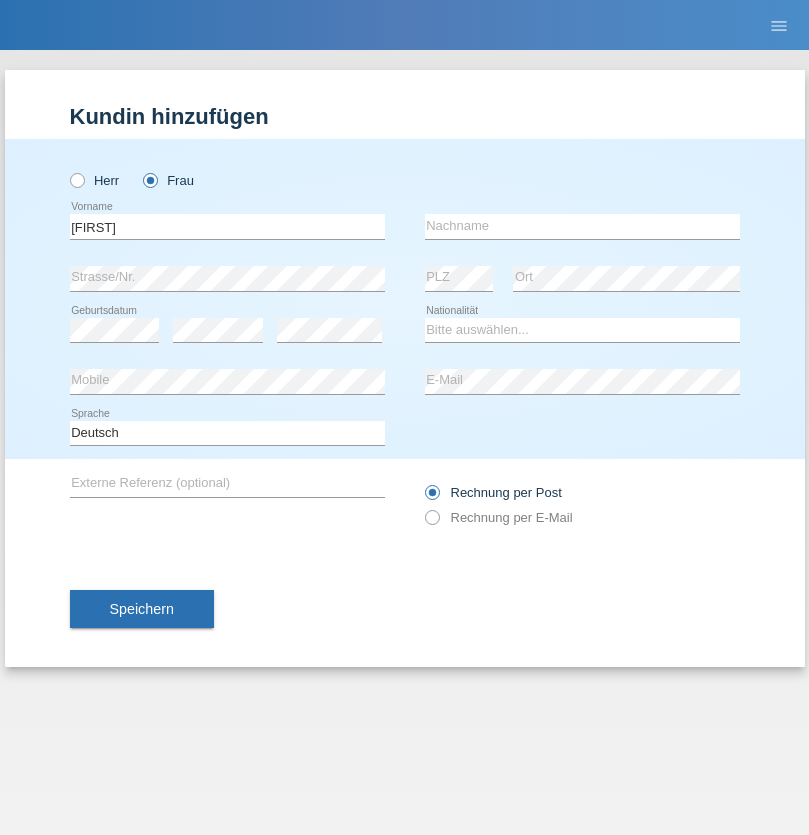 type on "[FIRST]" 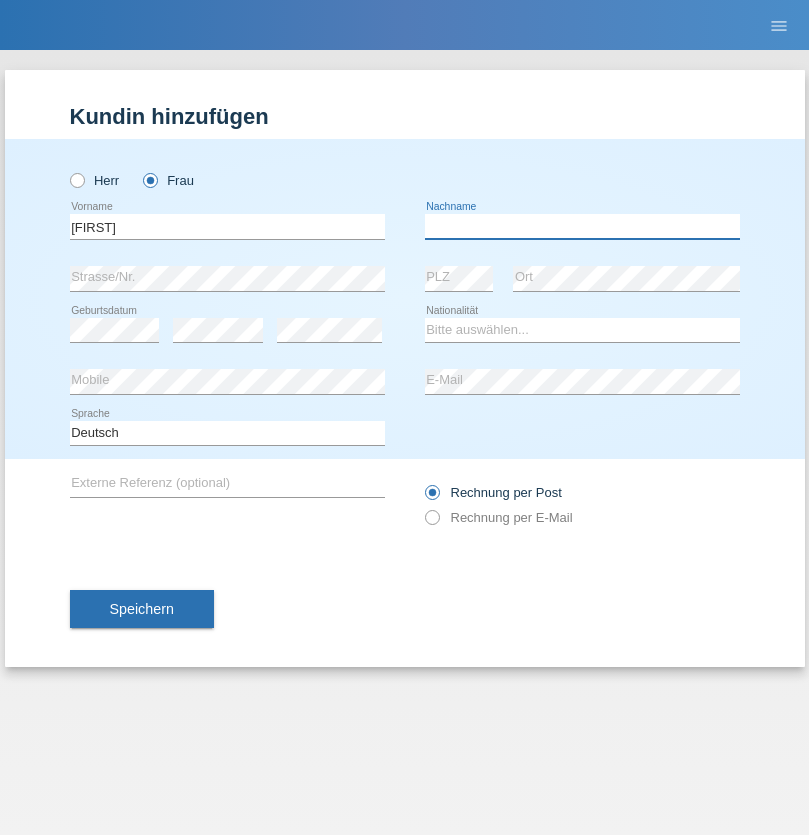 click at bounding box center [582, 226] 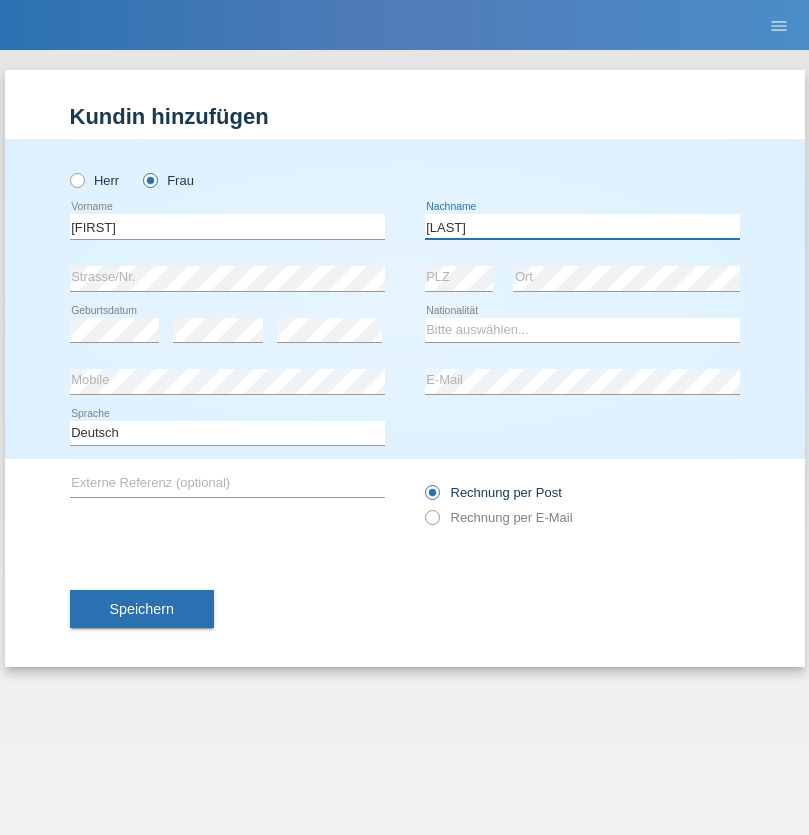 type on "[LAST]" 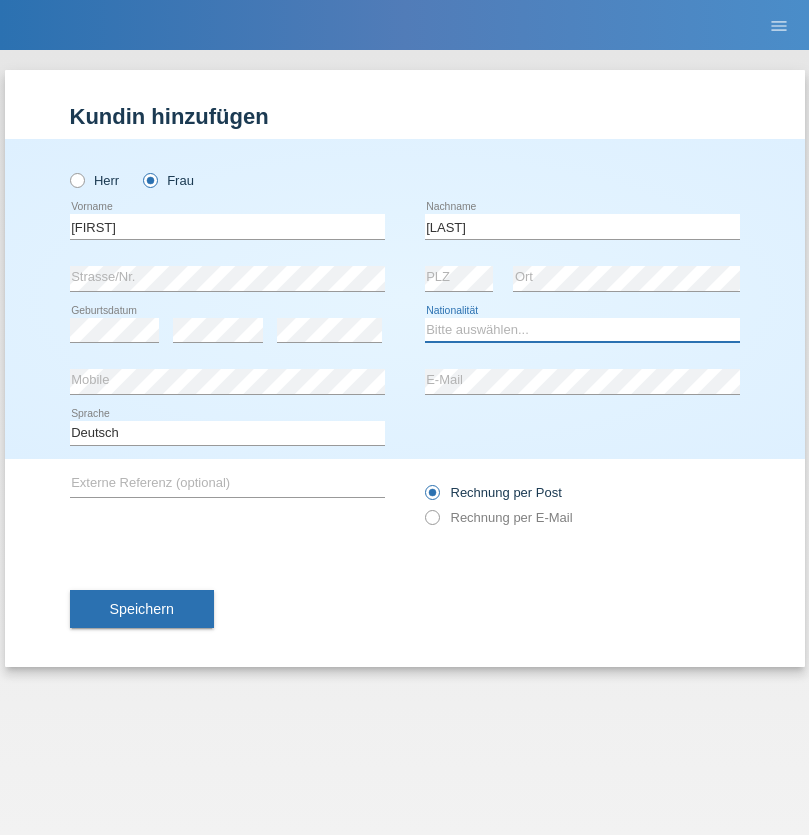 select on "CH" 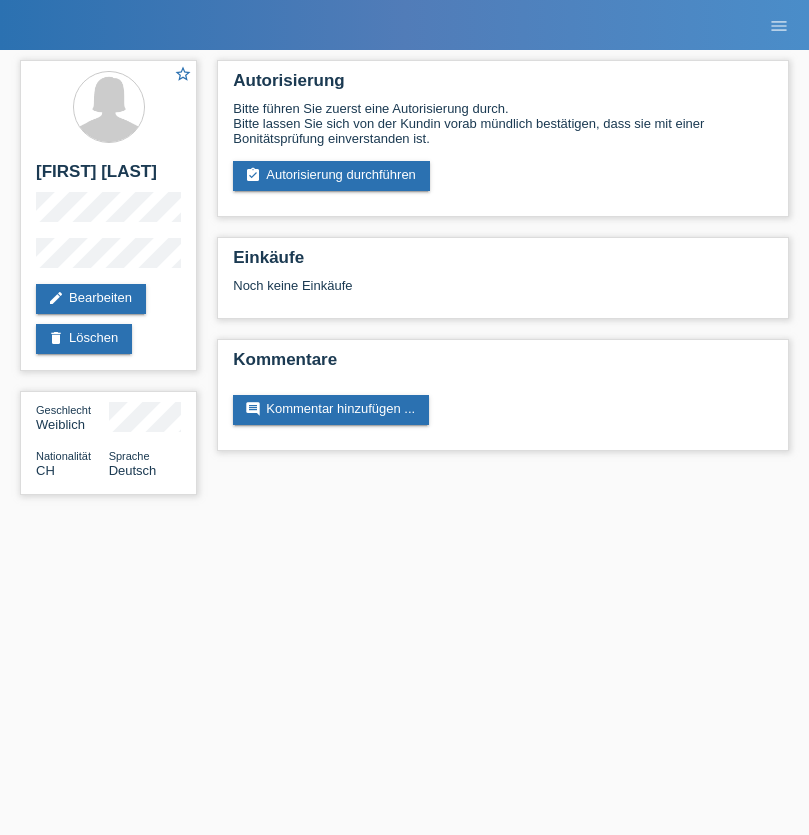 scroll, scrollTop: 0, scrollLeft: 0, axis: both 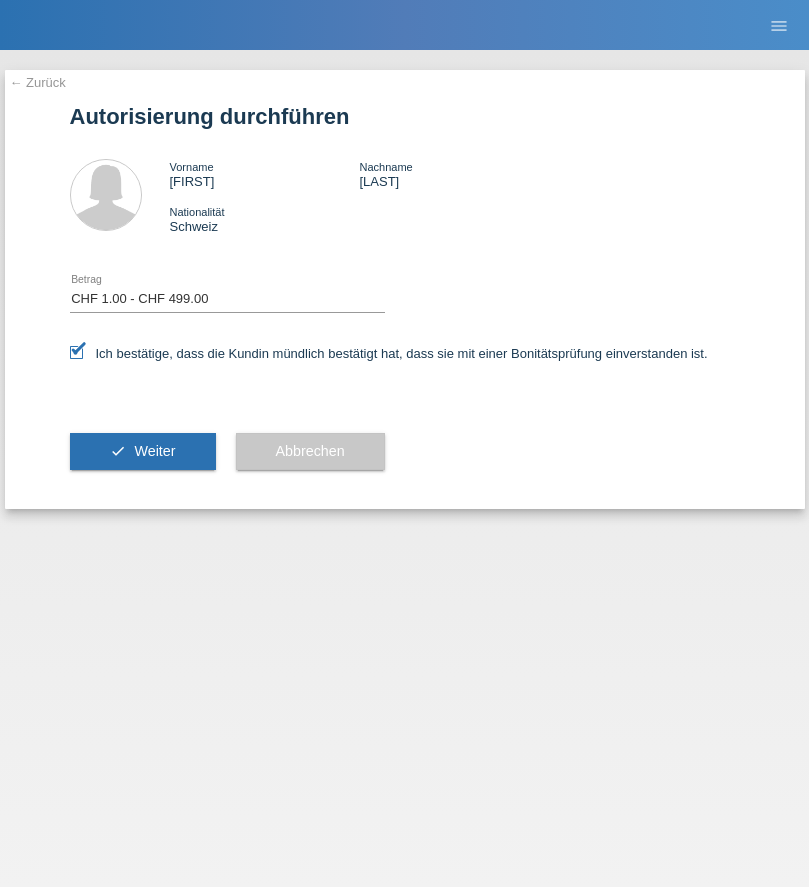 select on "1" 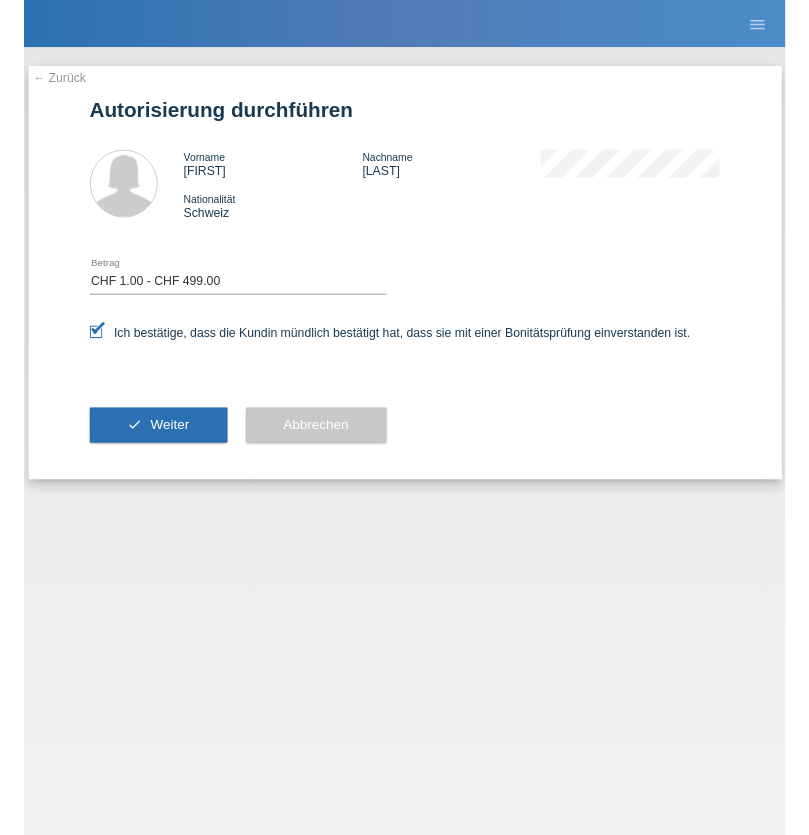 scroll, scrollTop: 0, scrollLeft: 0, axis: both 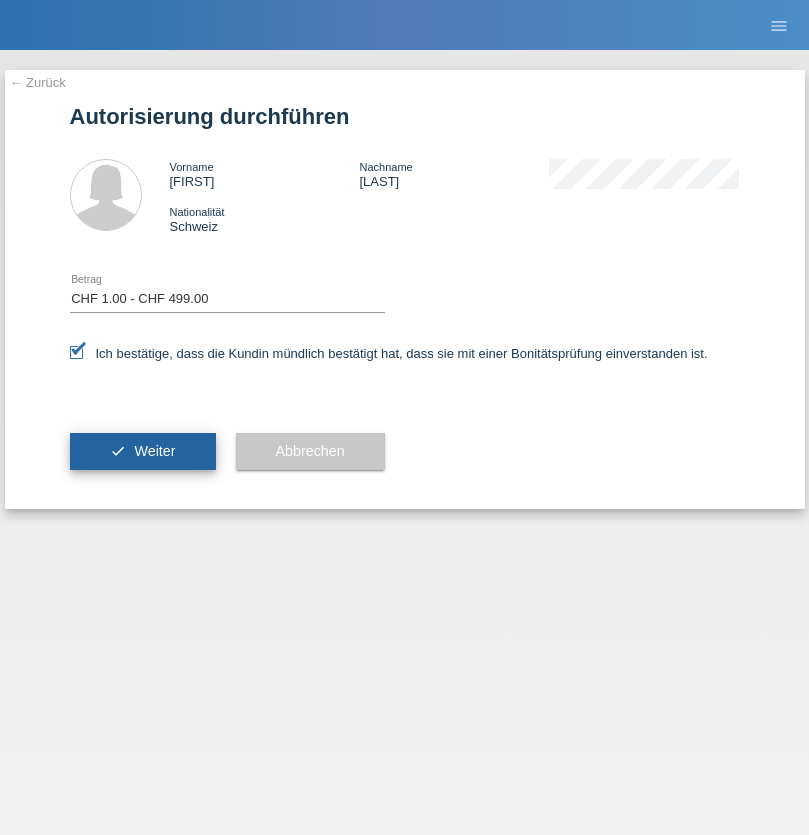 click on "Weiter" at bounding box center [154, 451] 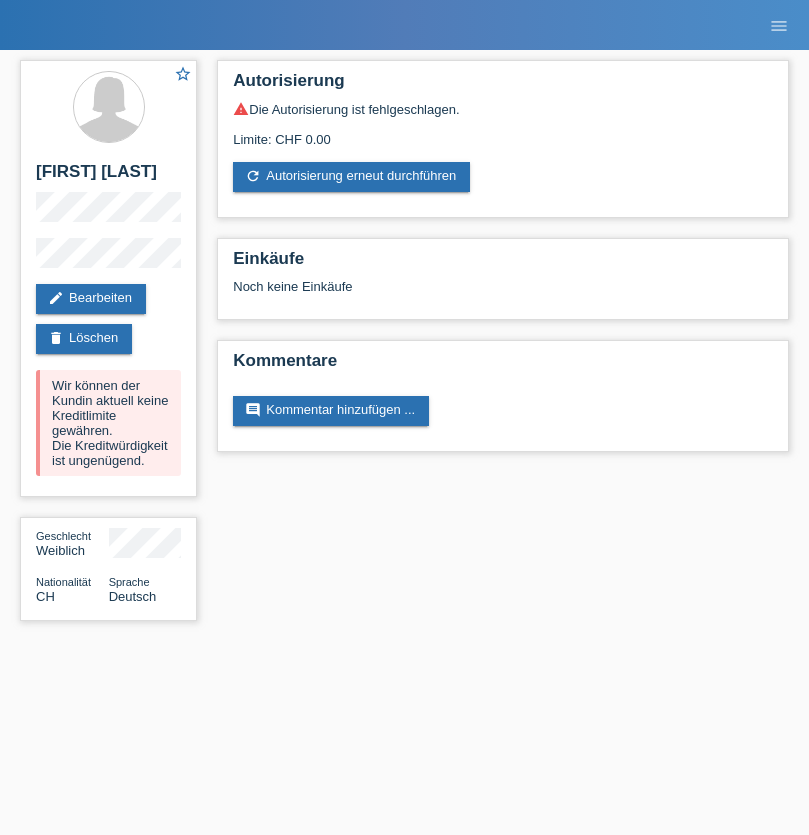 scroll, scrollTop: 0, scrollLeft: 0, axis: both 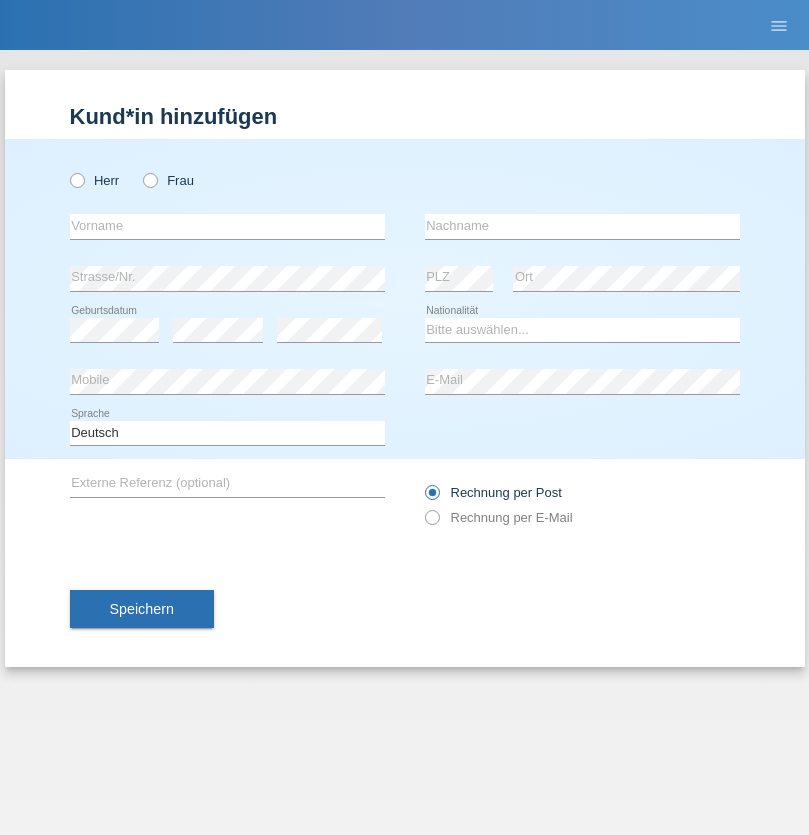 radio on "true" 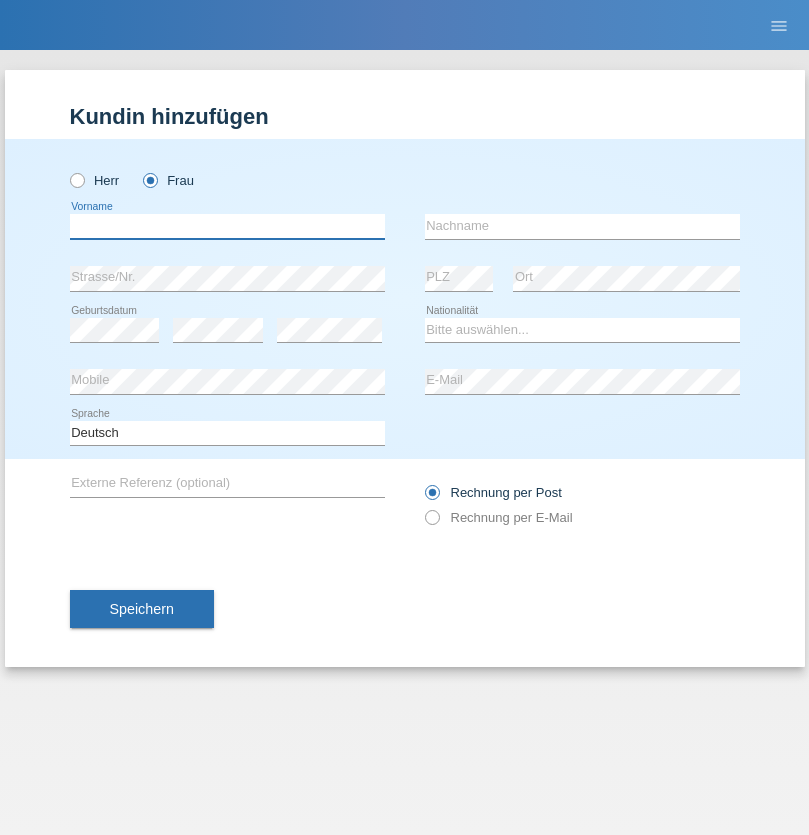click at bounding box center (227, 226) 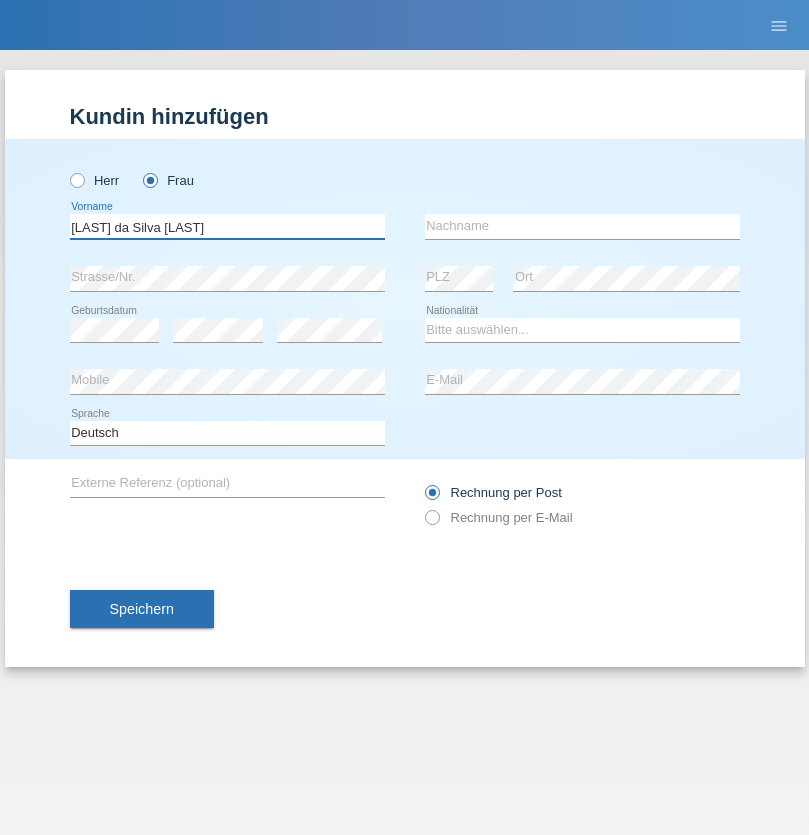 type on "Teixeira da Silva Moço" 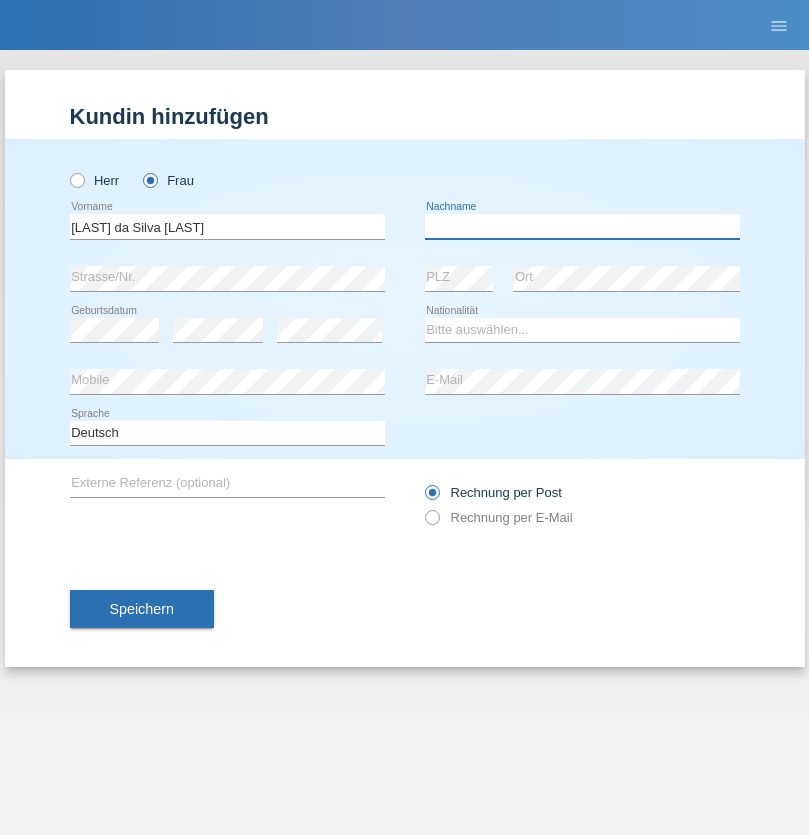 click at bounding box center [582, 226] 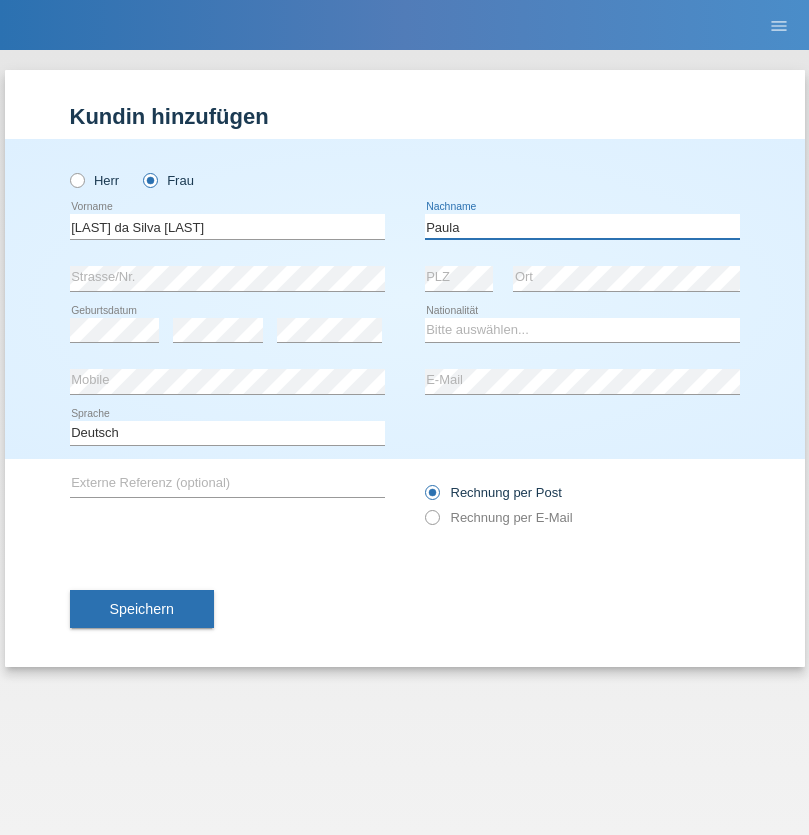 type on "Paula" 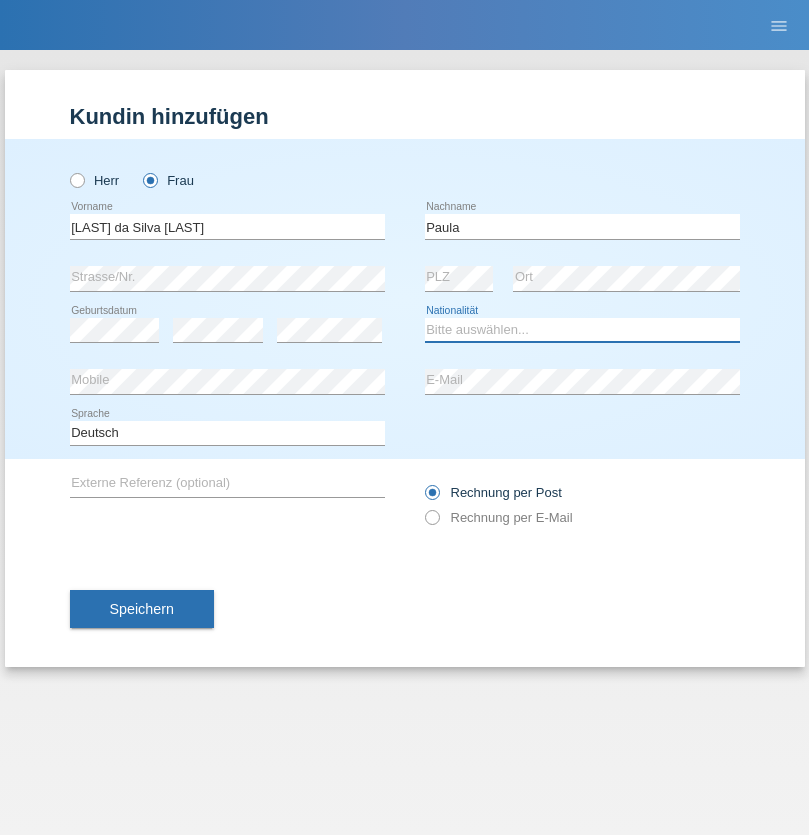 select on "PT" 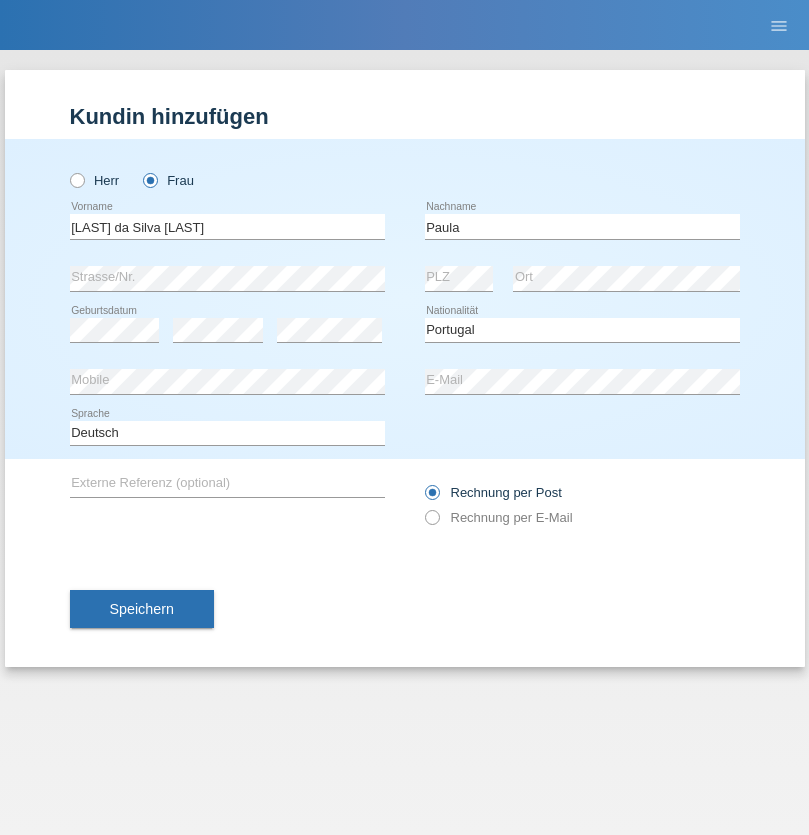 select on "C" 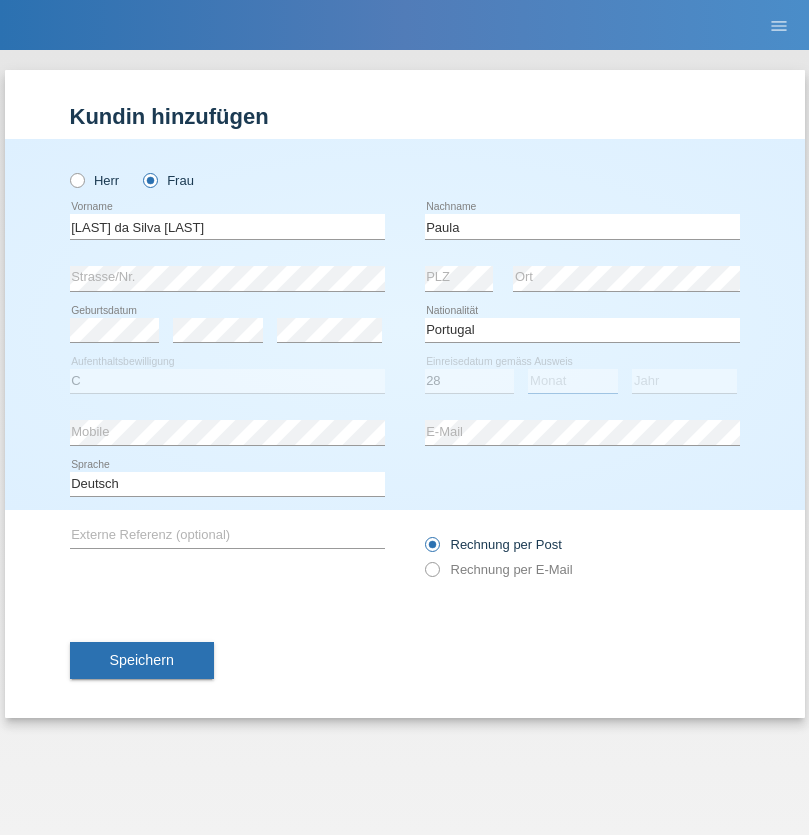 select on "03" 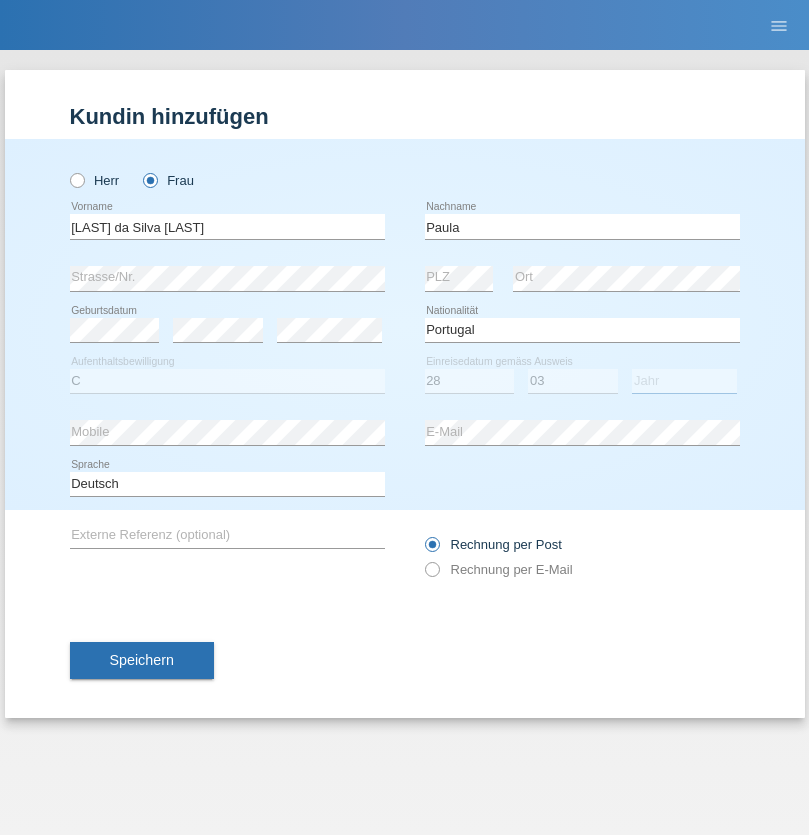 select on "2005" 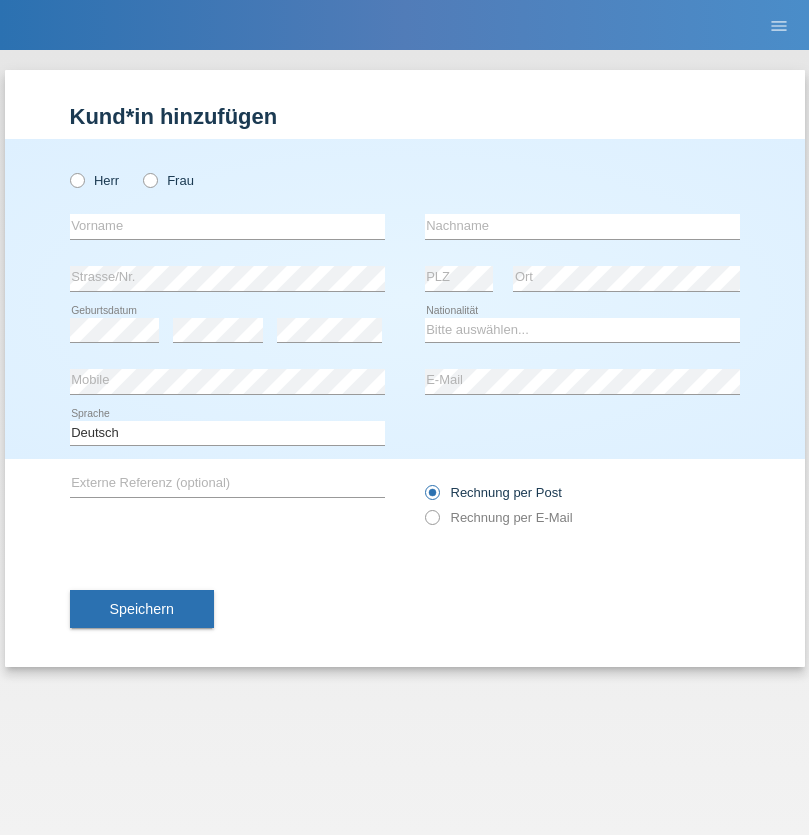 scroll, scrollTop: 0, scrollLeft: 0, axis: both 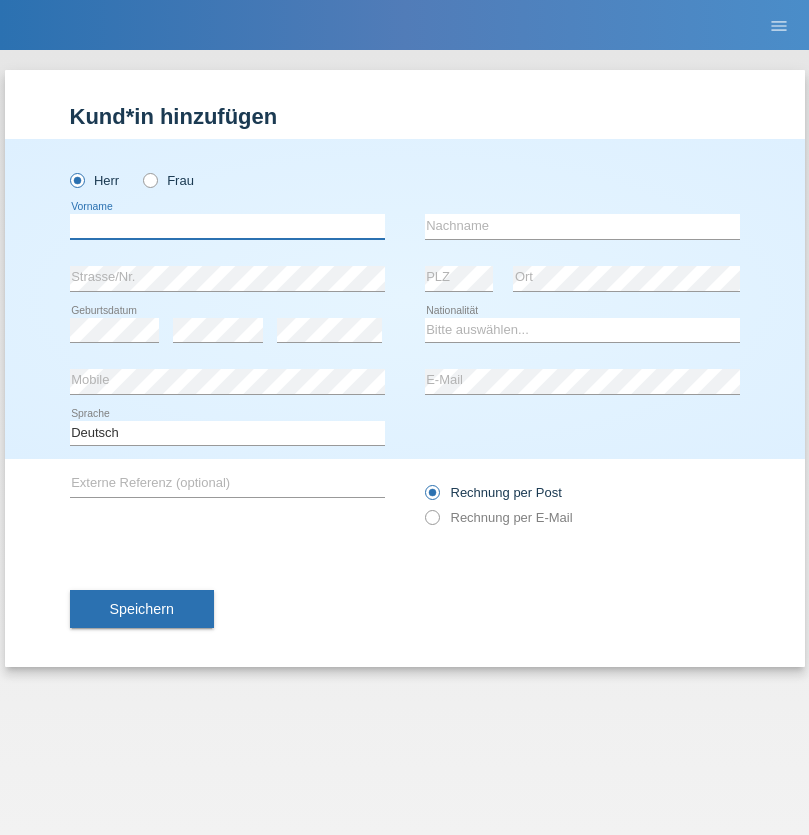 click at bounding box center [227, 226] 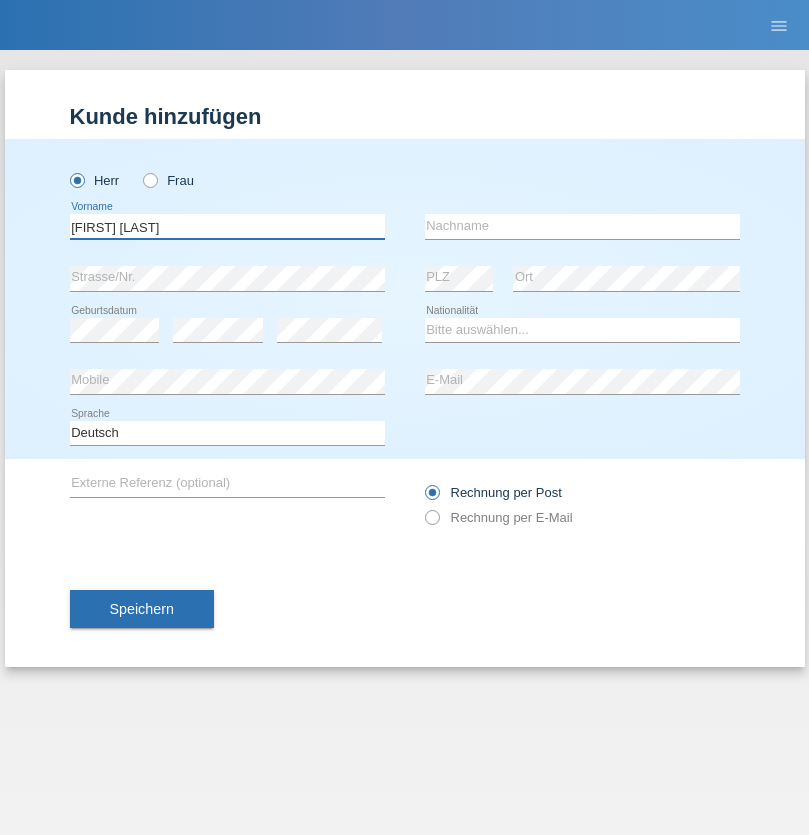 type on "[FIRST] [LAST]" 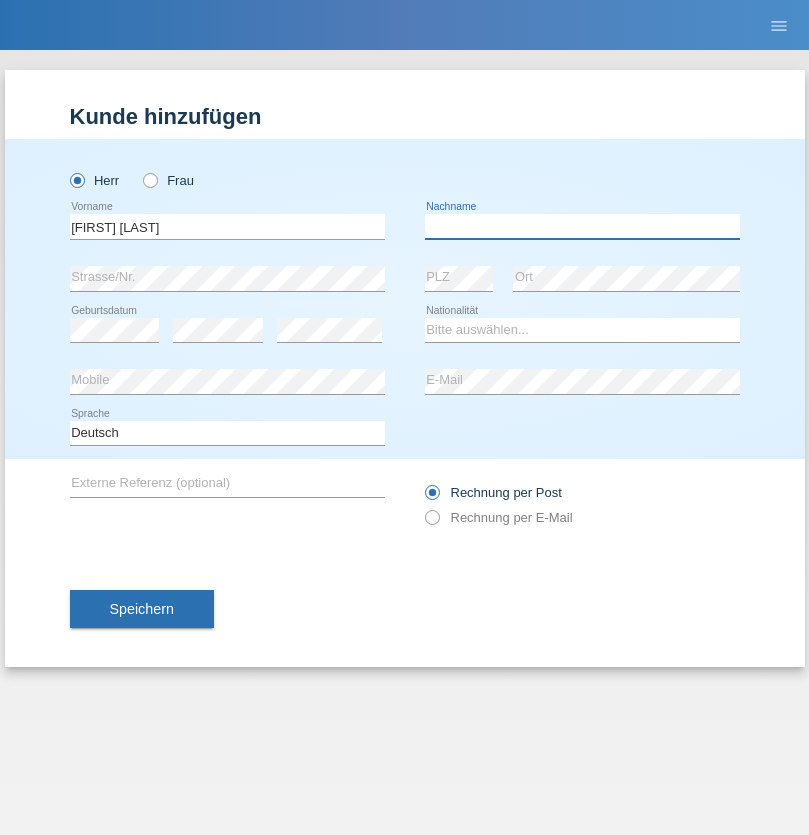 click at bounding box center (582, 226) 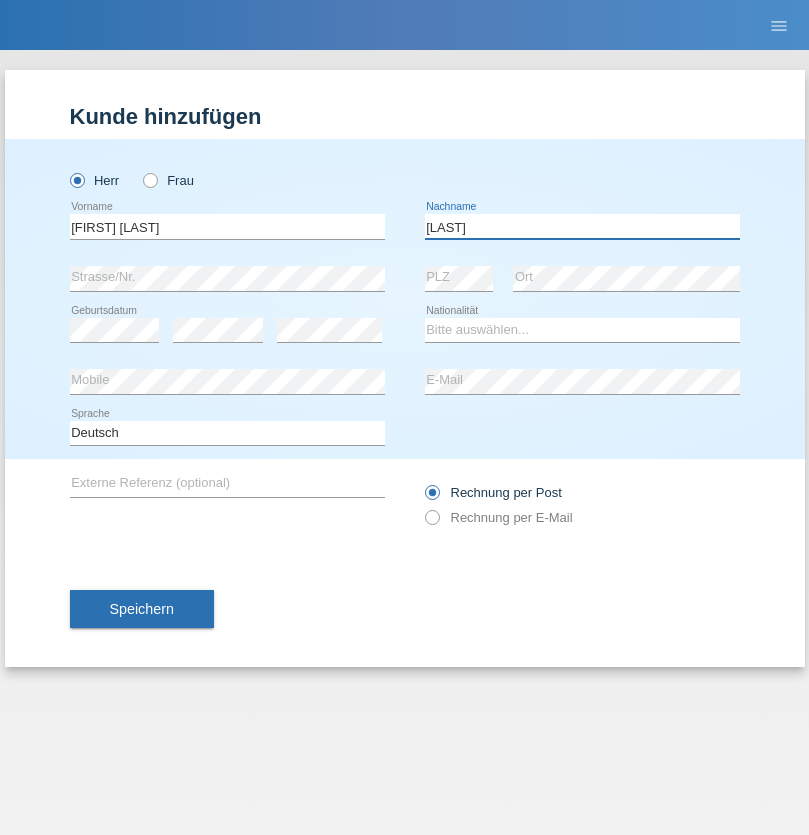 type on "[LAST]" 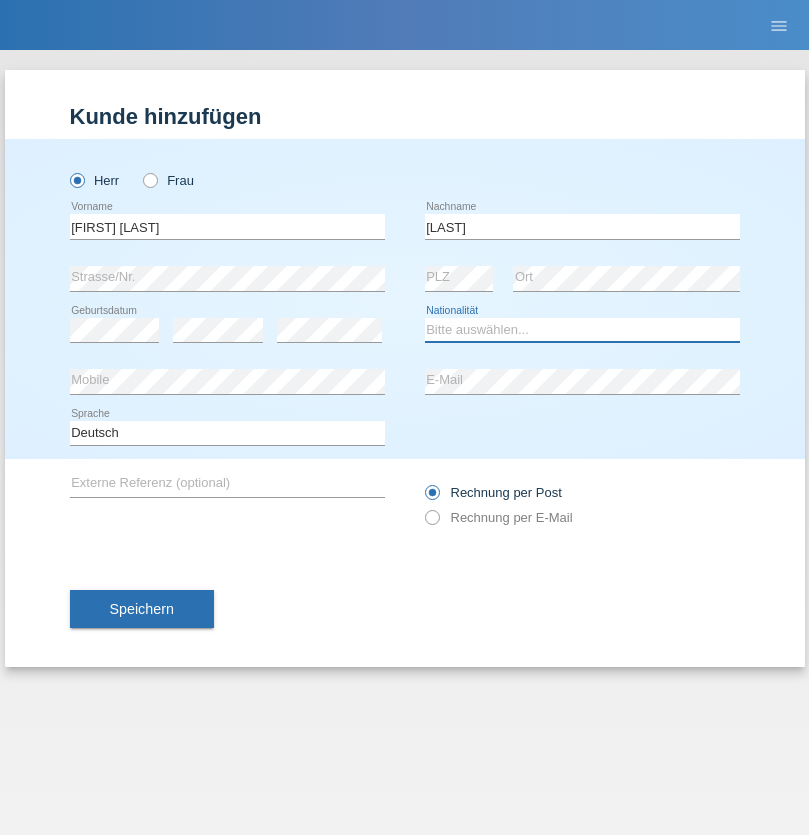 select on "AF" 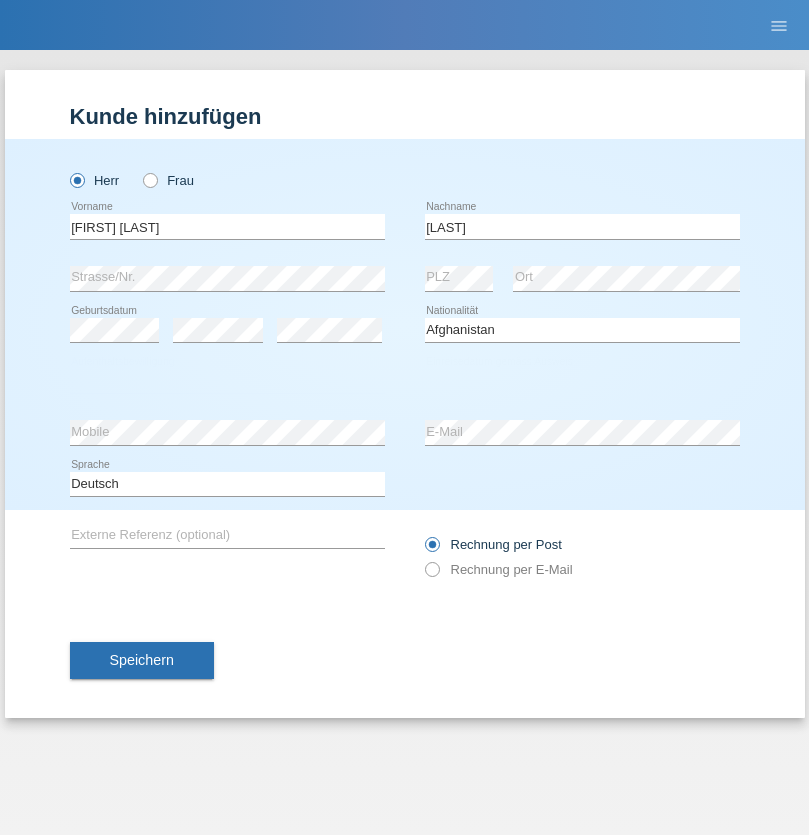 select on "C" 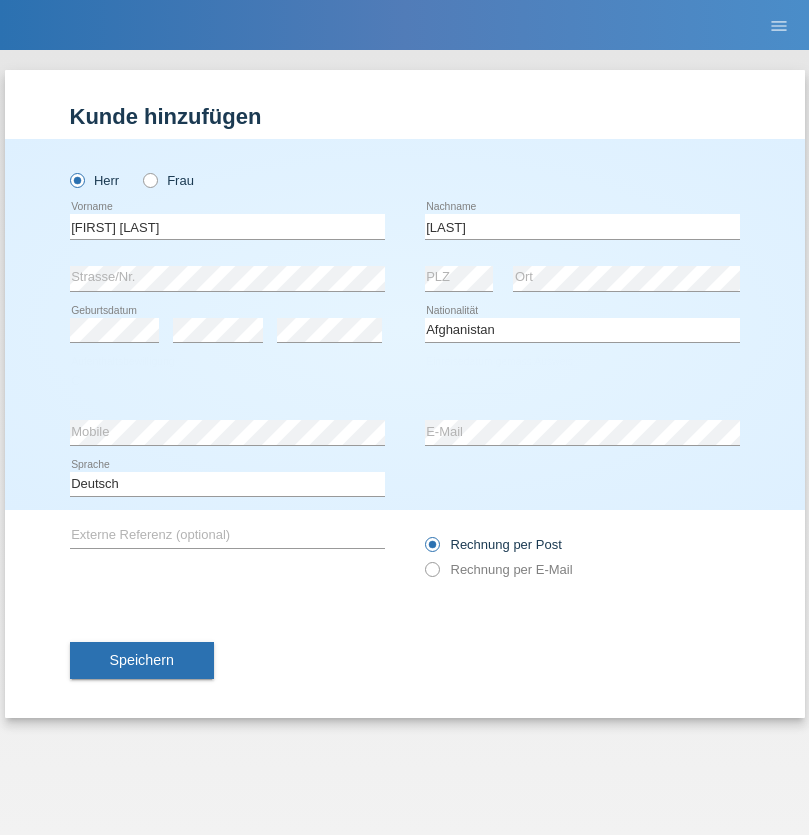 select on "21" 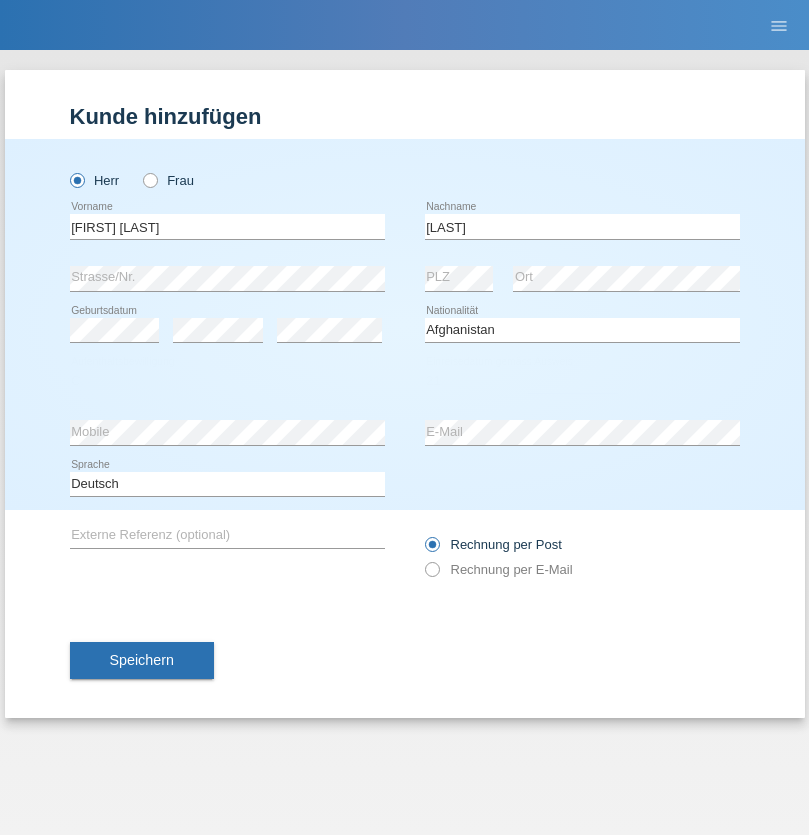select on "02" 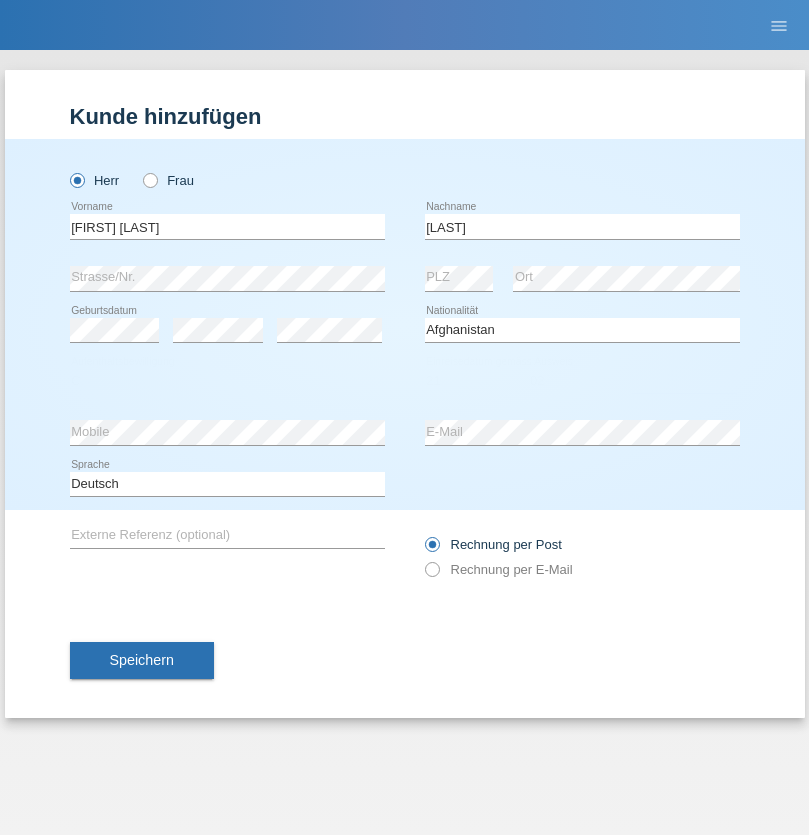 select on "2021" 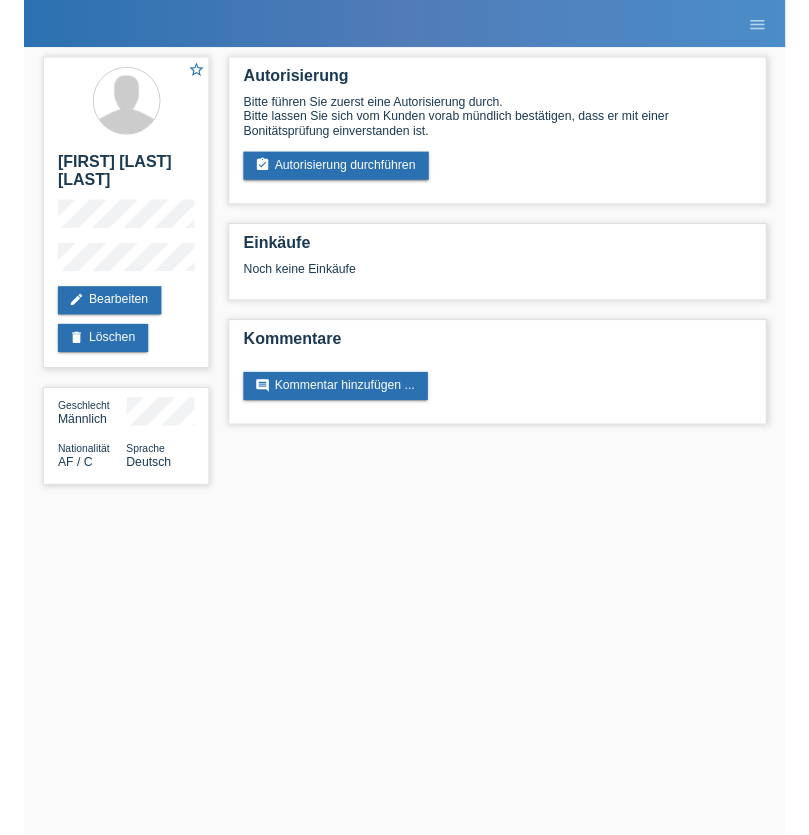 scroll, scrollTop: 0, scrollLeft: 0, axis: both 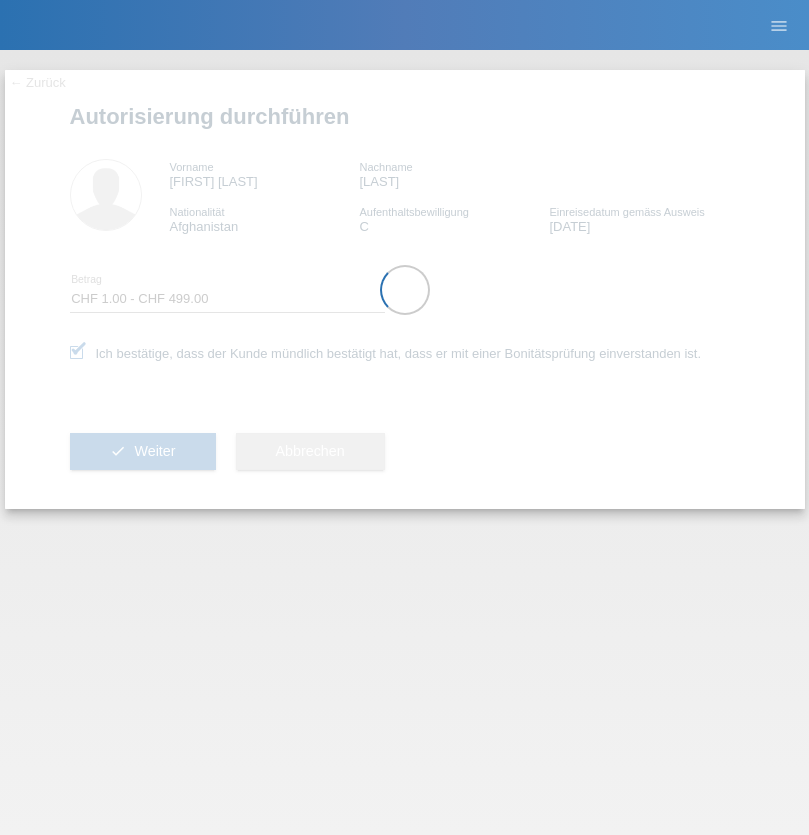 select on "1" 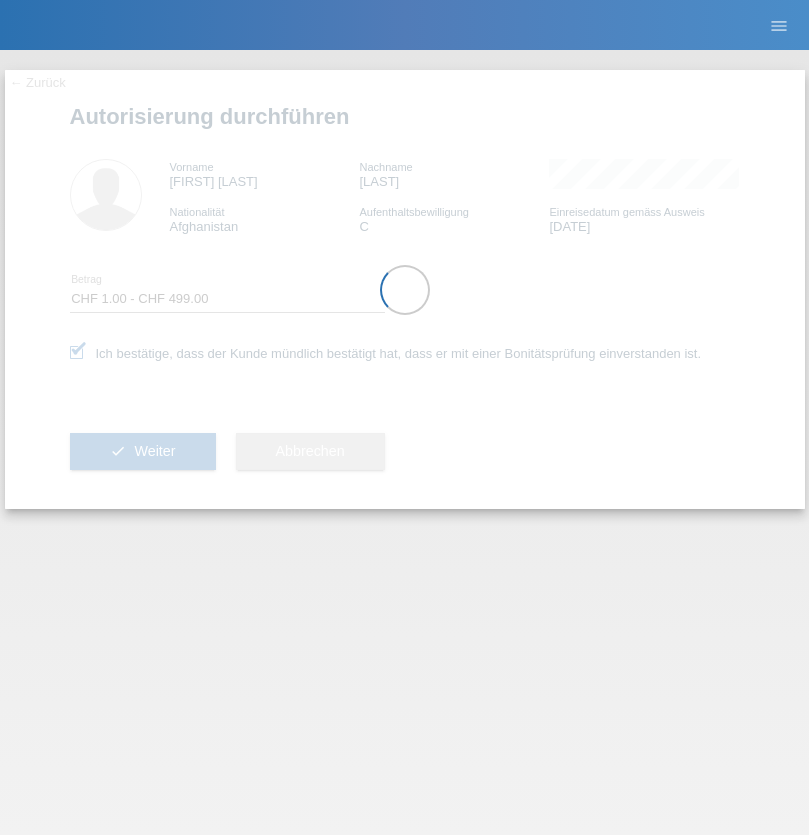 scroll, scrollTop: 0, scrollLeft: 0, axis: both 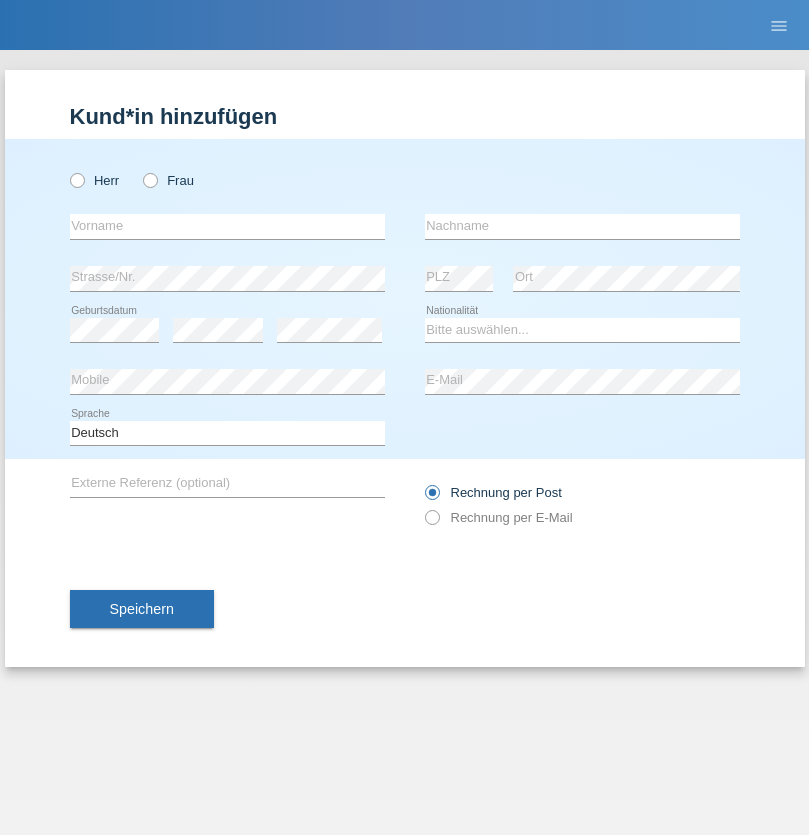 radio on "true" 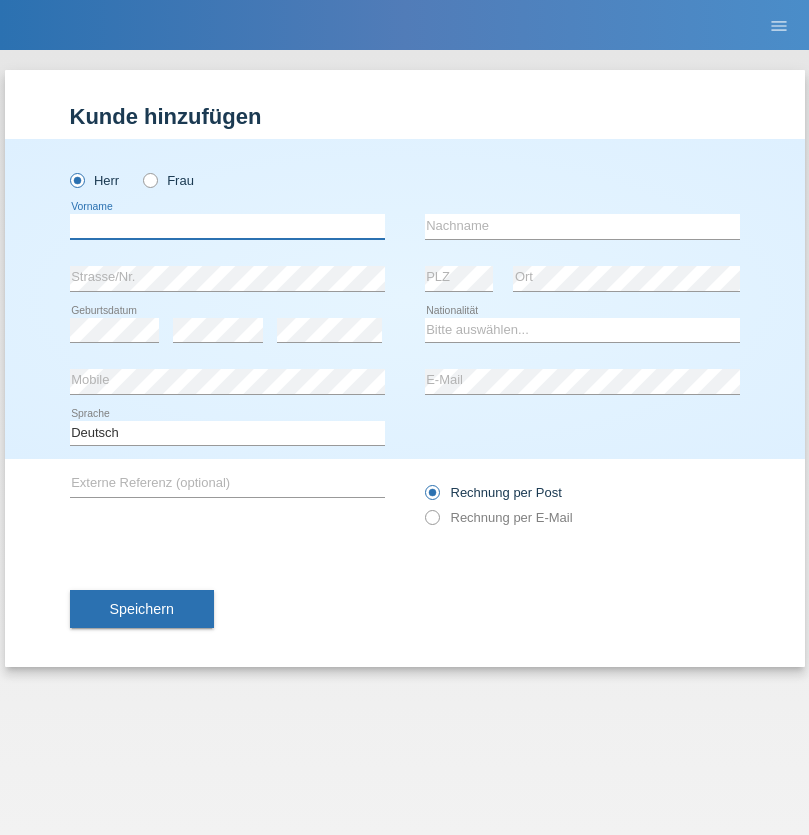 click at bounding box center (227, 226) 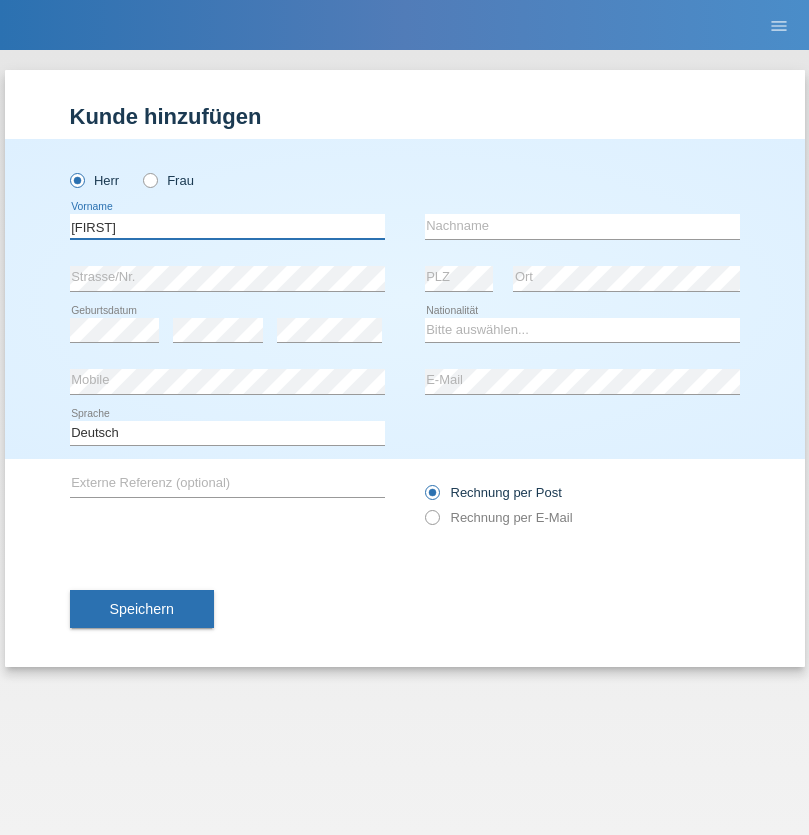 type on "[FIRST]" 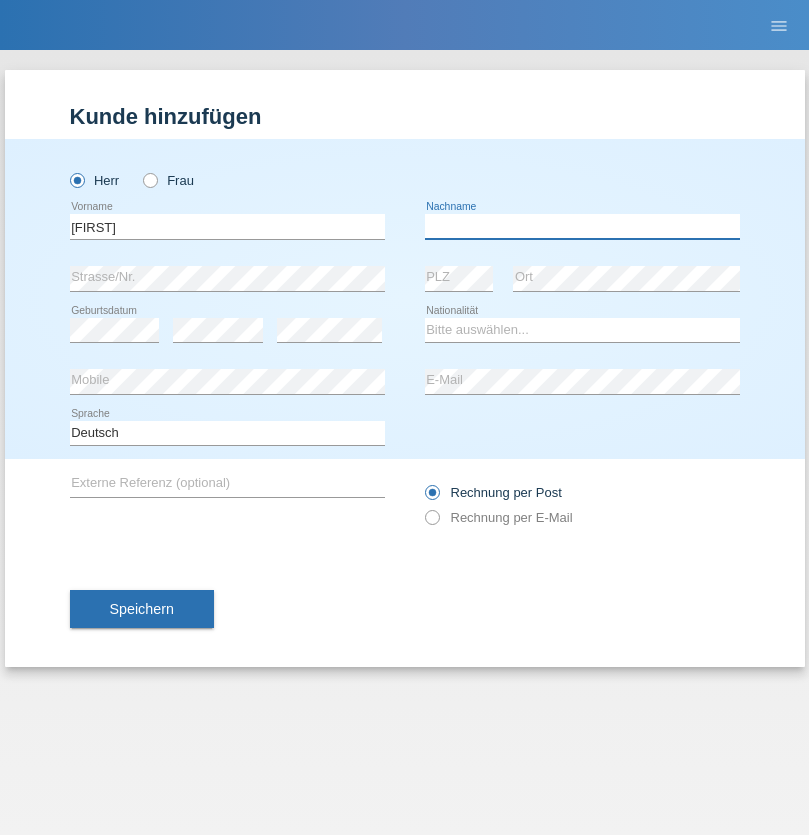 click at bounding box center [582, 226] 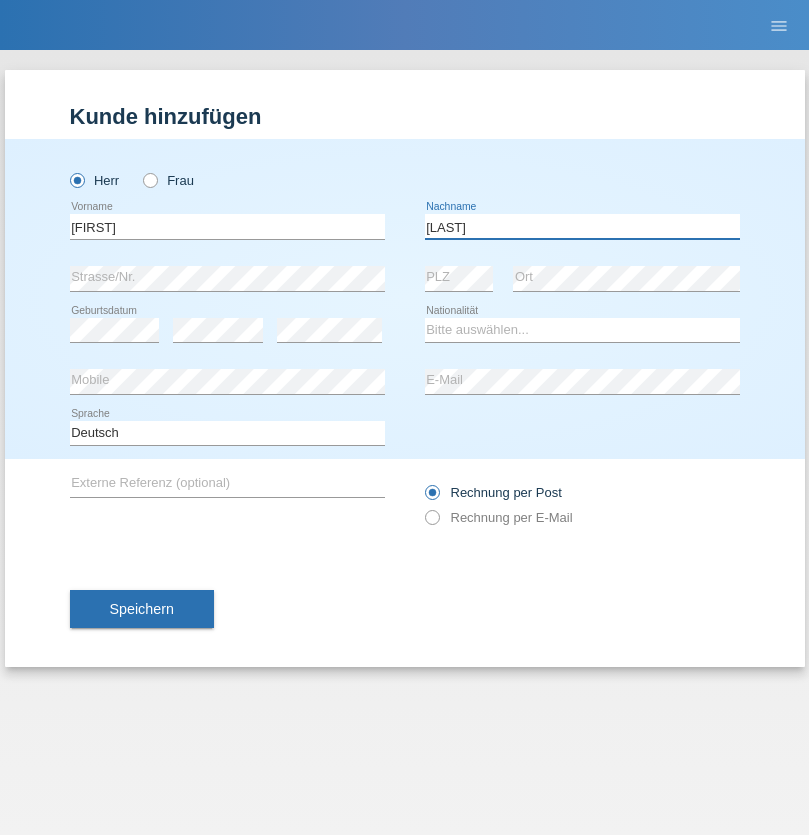 type on "[LAST]" 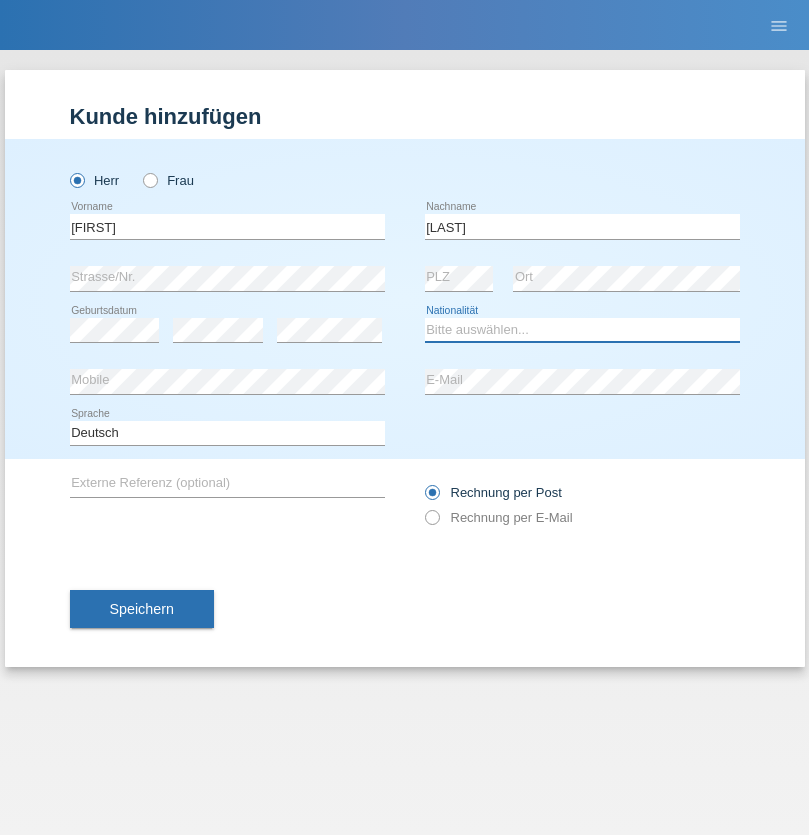 select on "PL" 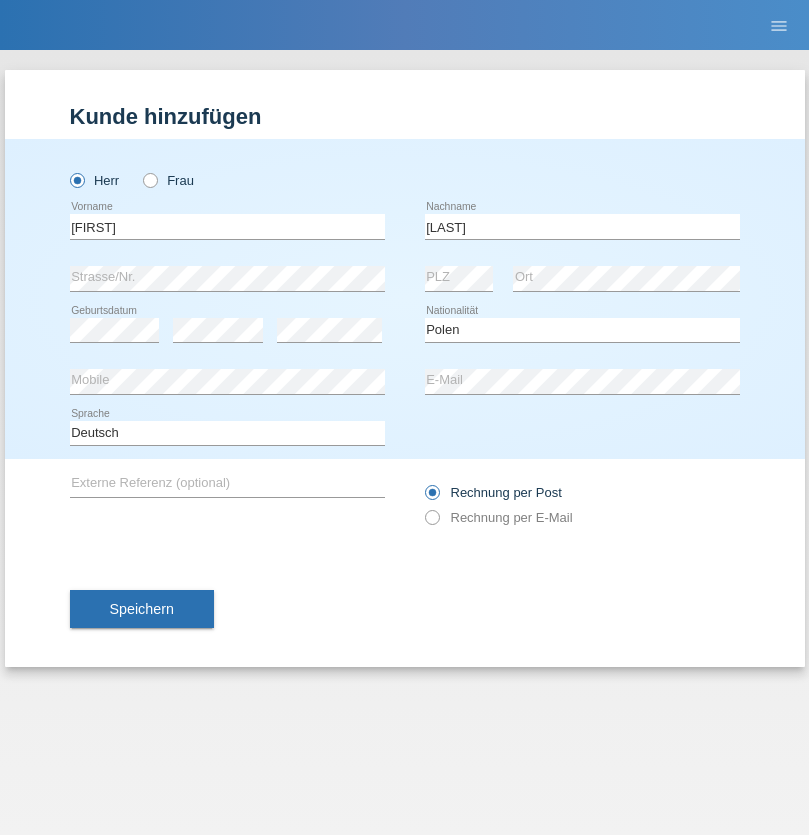 select on "C" 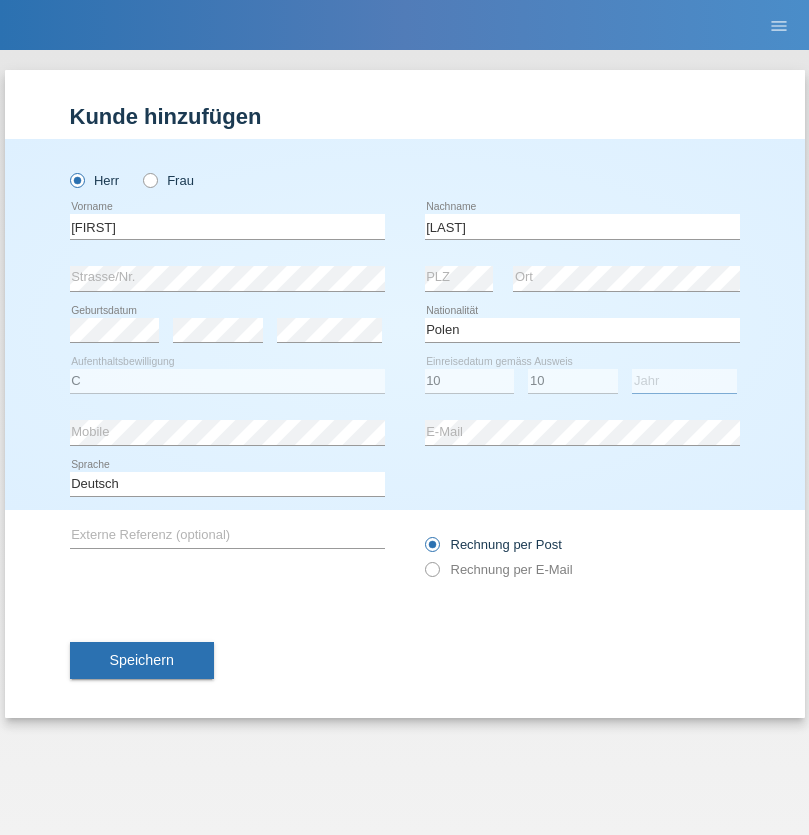 select on "2021" 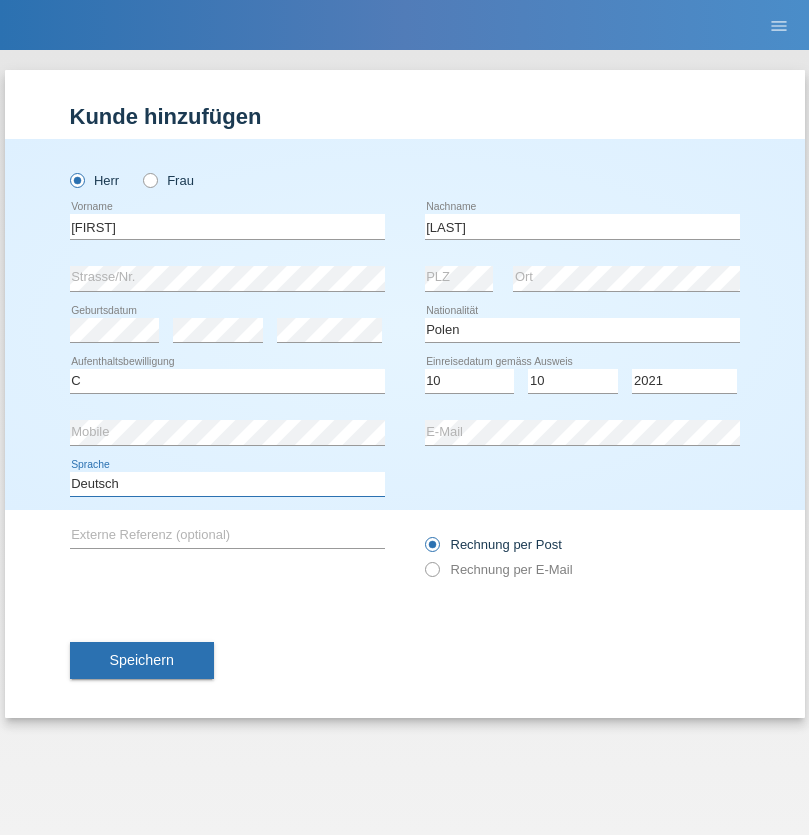 select on "en" 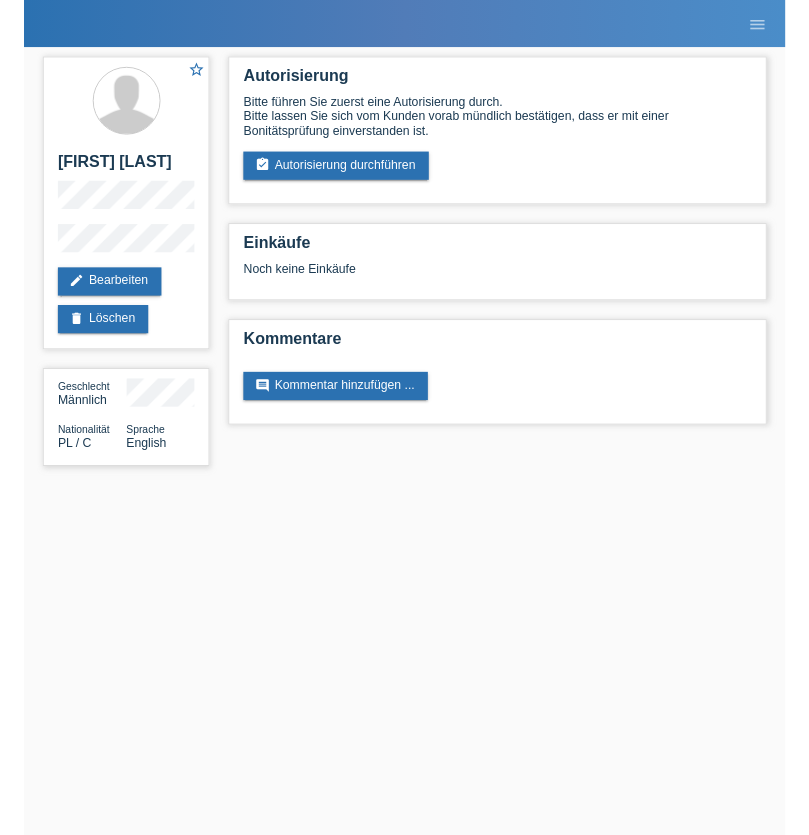 scroll, scrollTop: 0, scrollLeft: 0, axis: both 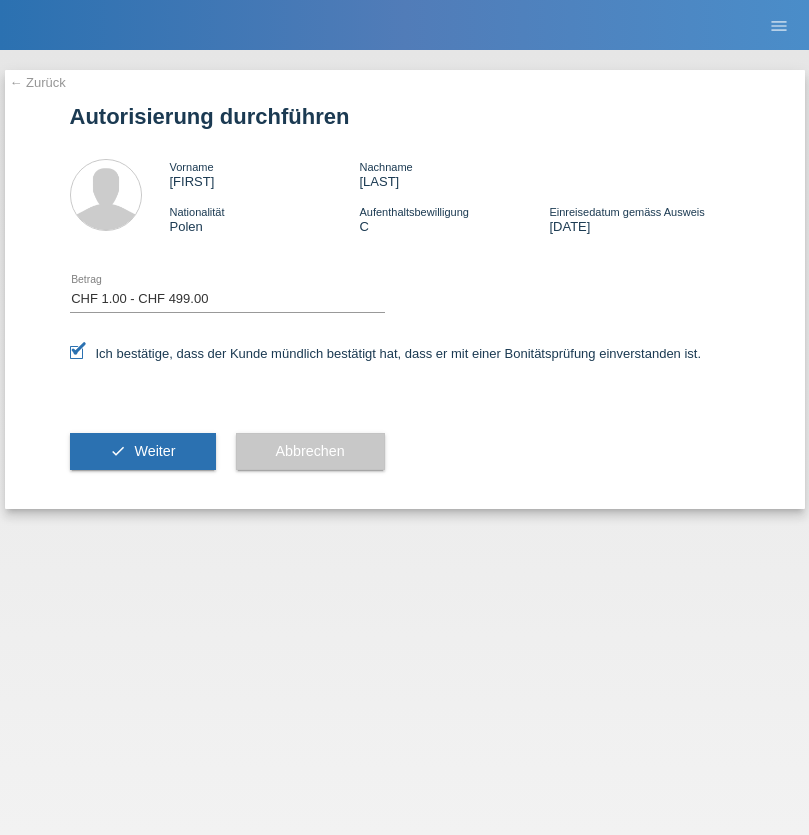 select on "1" 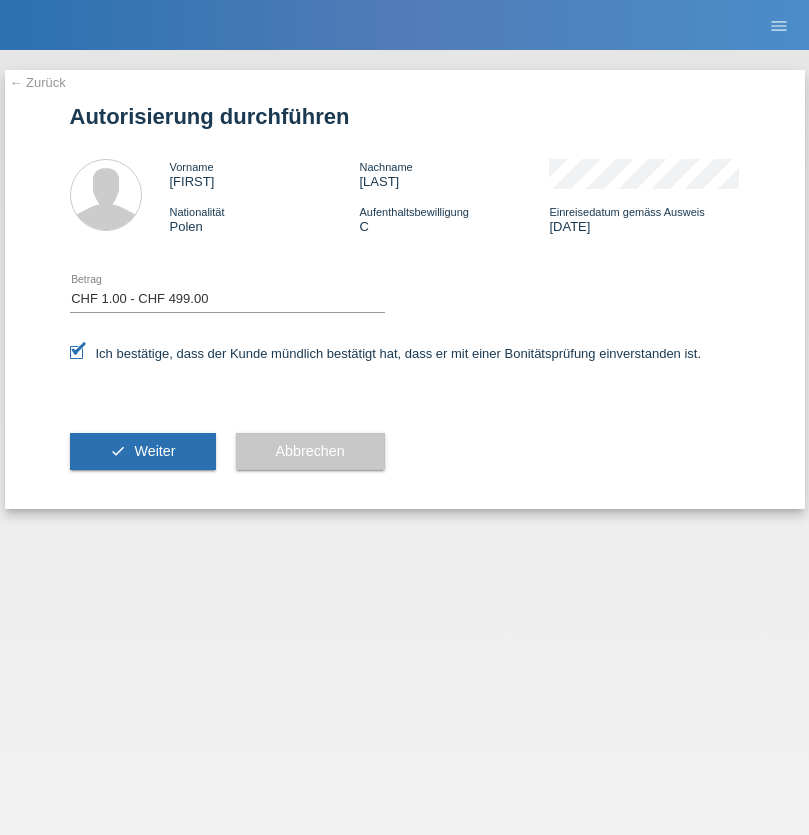 scroll, scrollTop: 0, scrollLeft: 0, axis: both 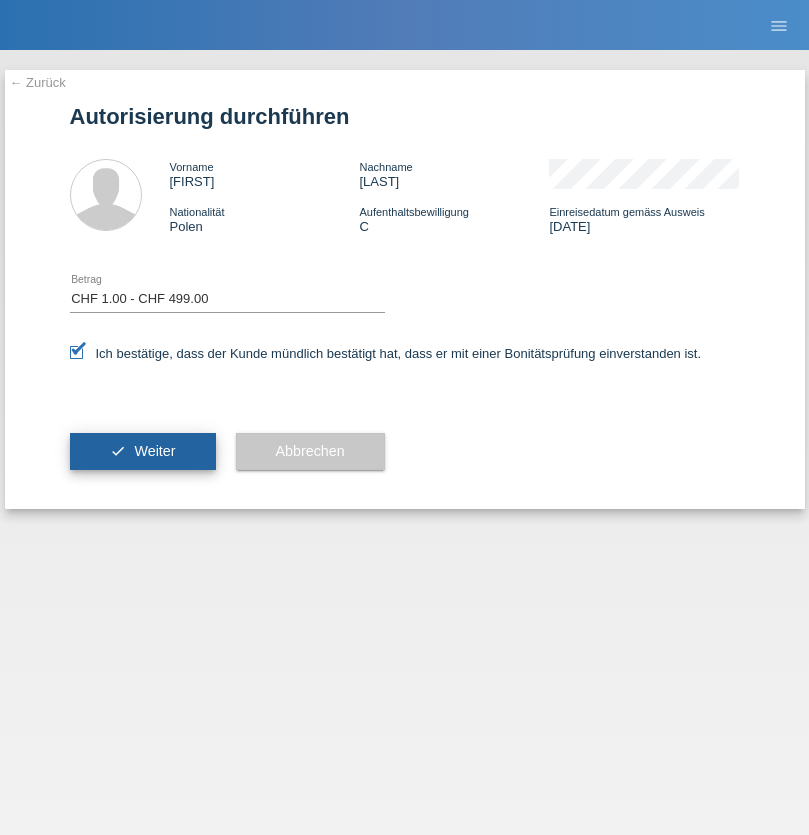click on "Weiter" at bounding box center [154, 451] 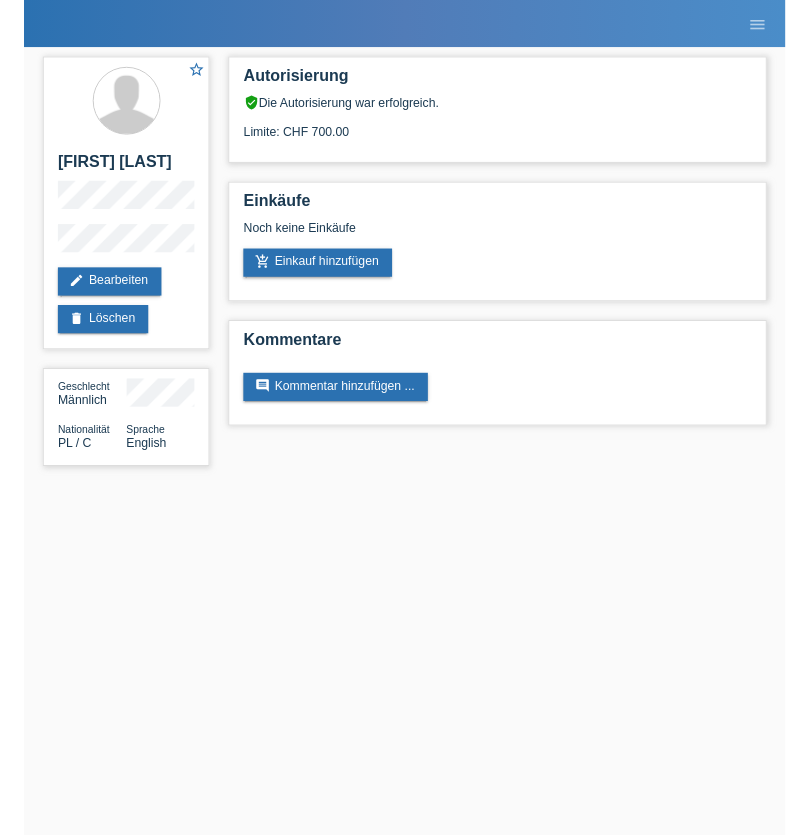 scroll, scrollTop: 0, scrollLeft: 0, axis: both 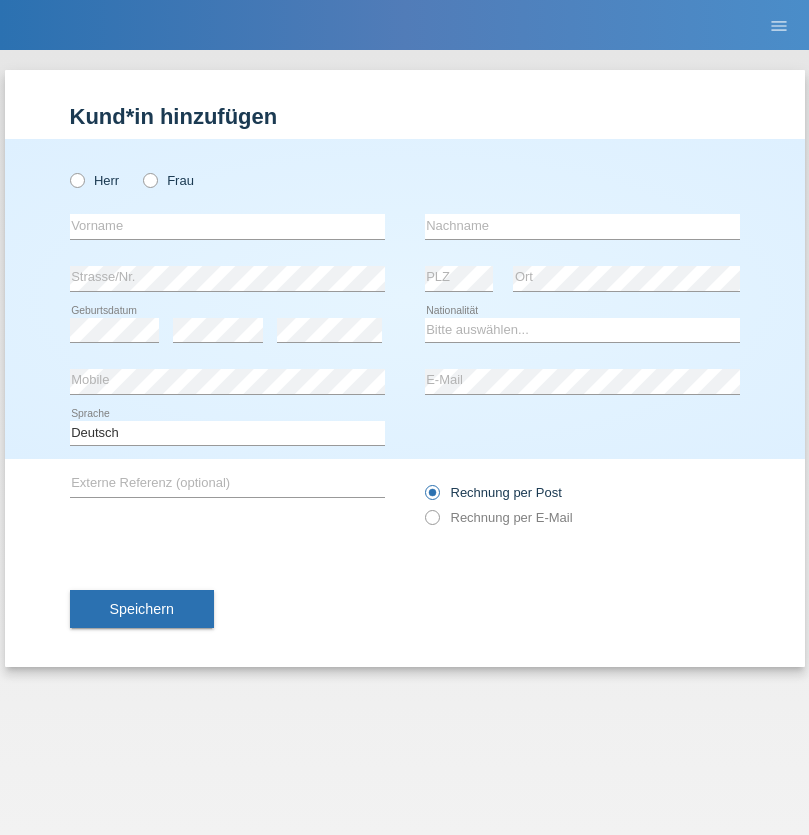 radio on "true" 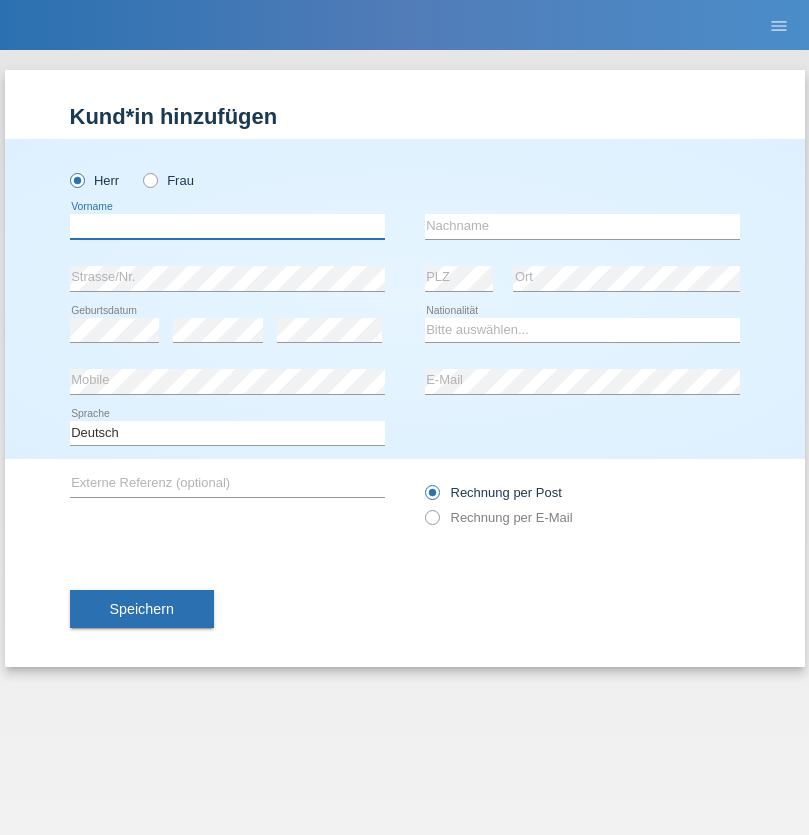 click at bounding box center (227, 226) 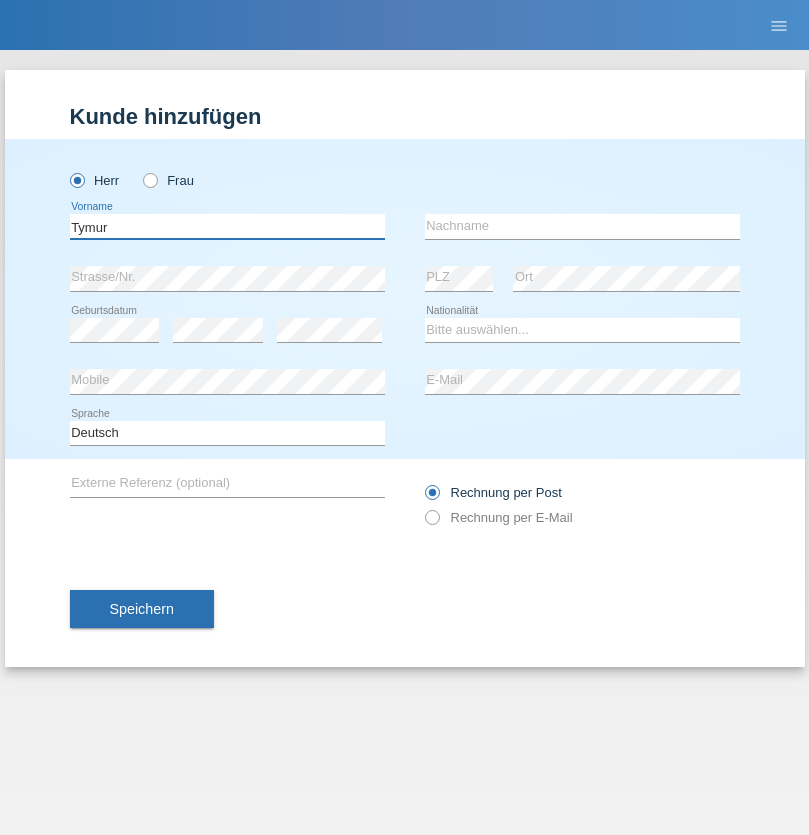 type on "Tymur" 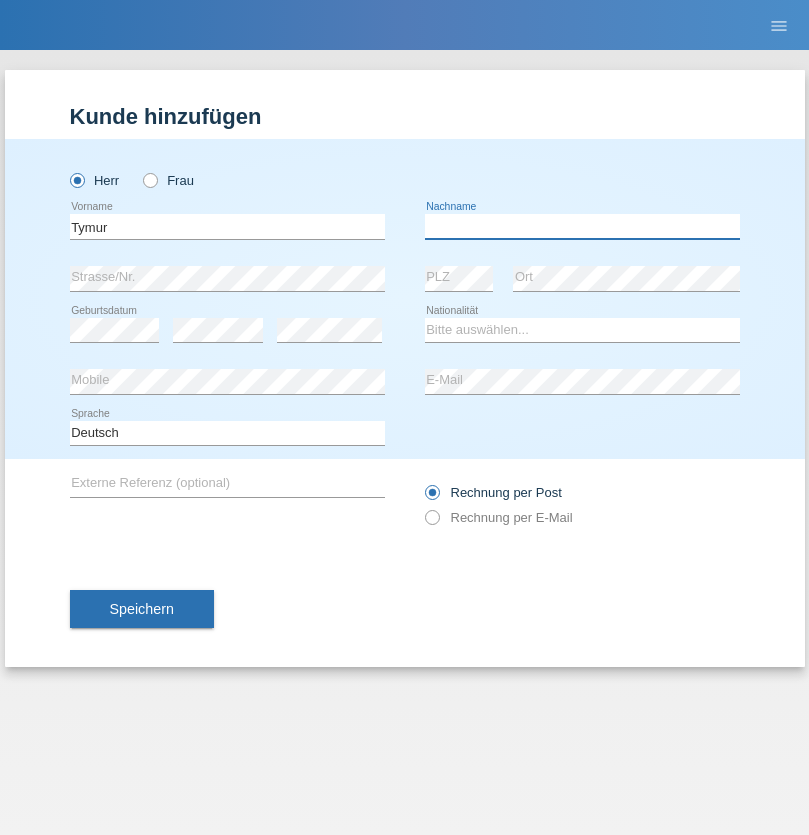 click at bounding box center (582, 226) 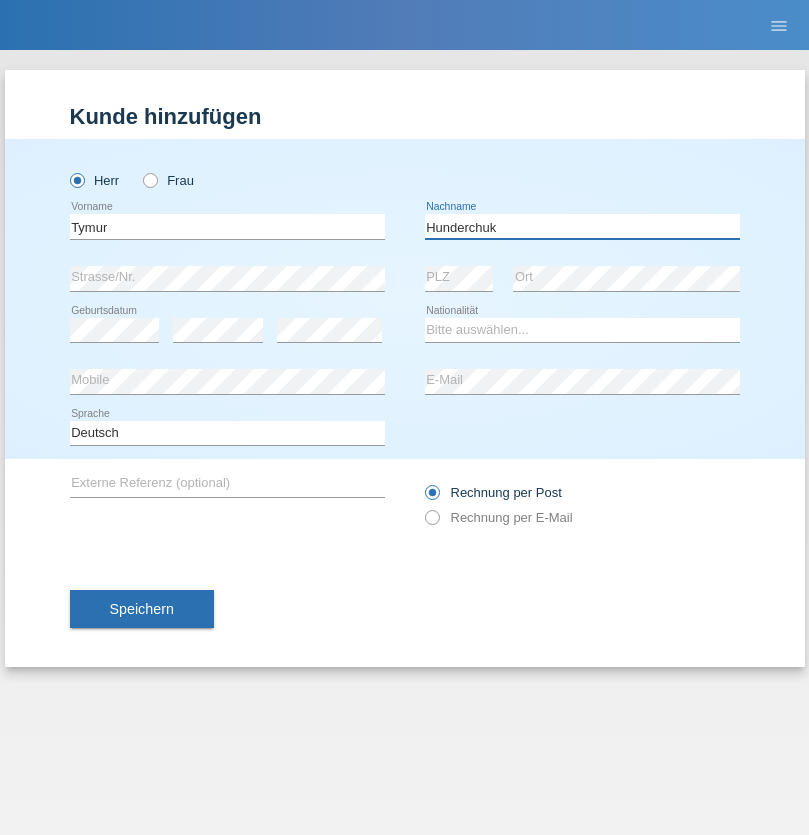type on "Hunderchuk" 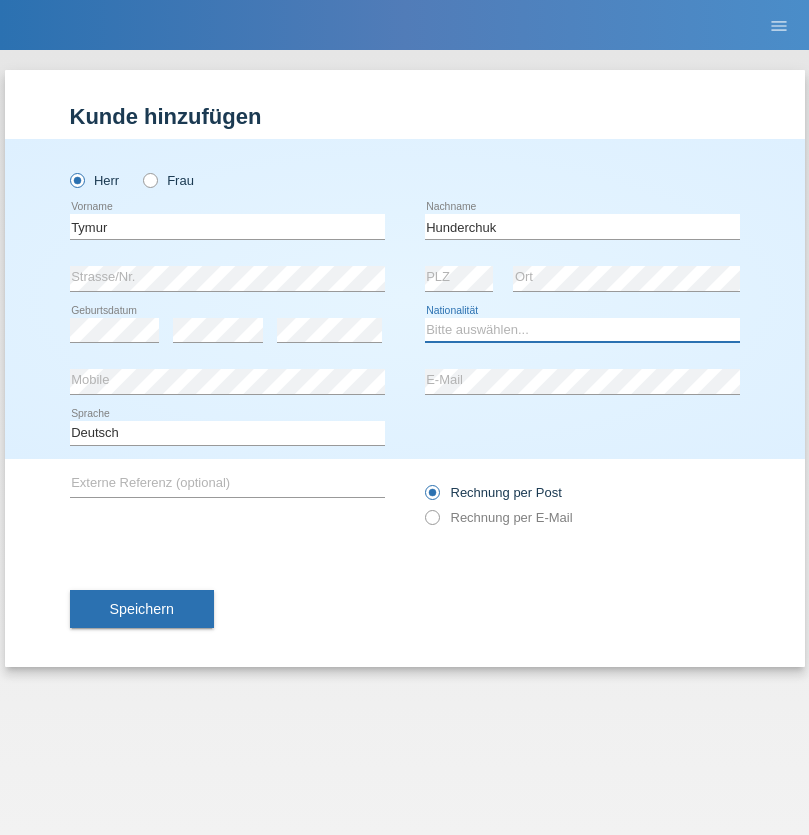 select on "UA" 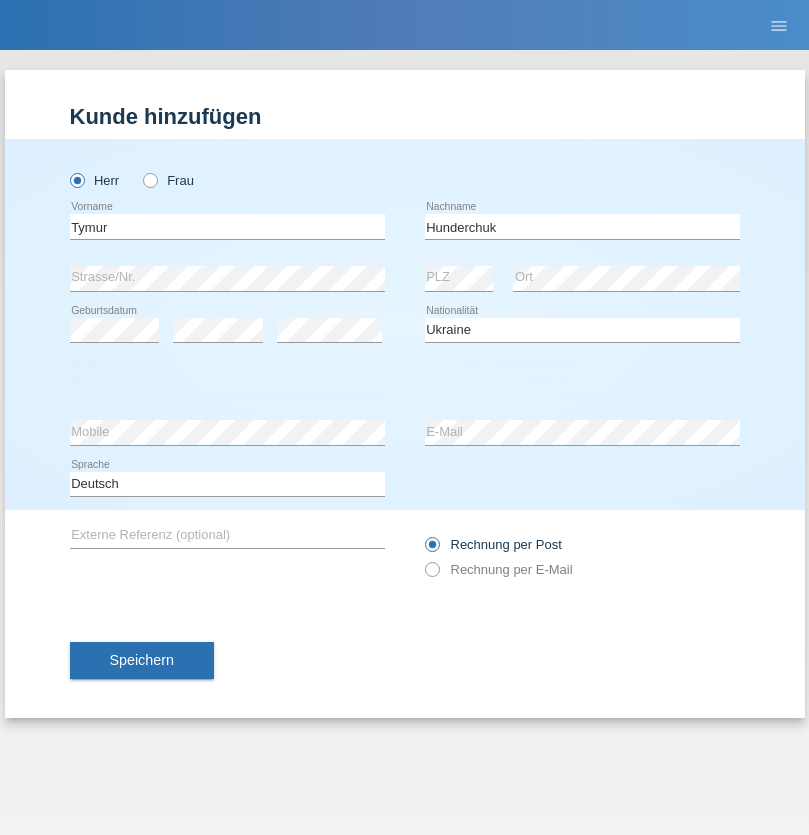 select on "C" 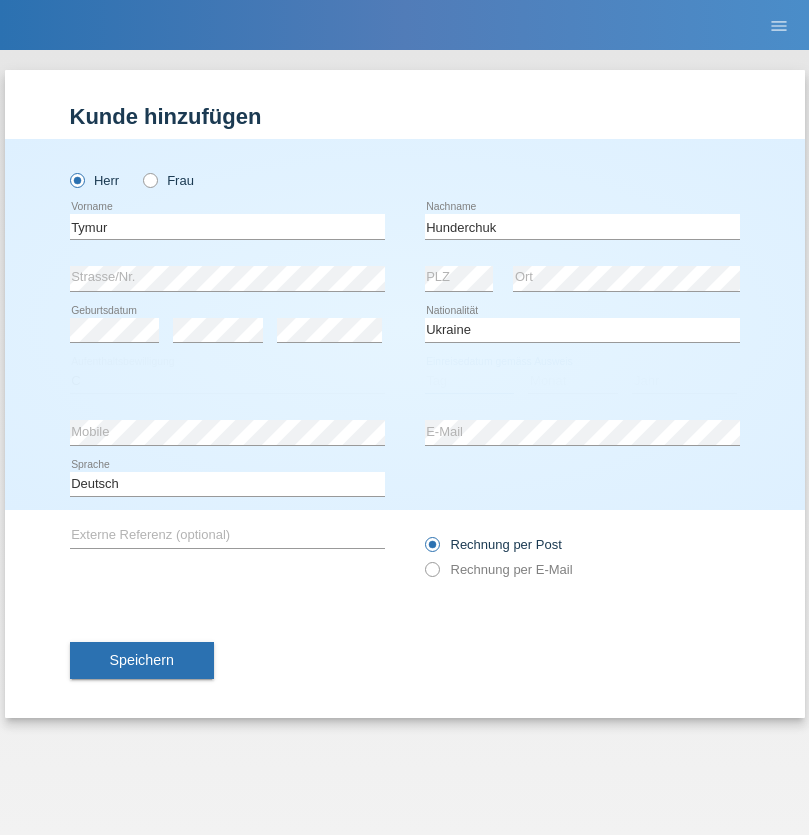 select on "20" 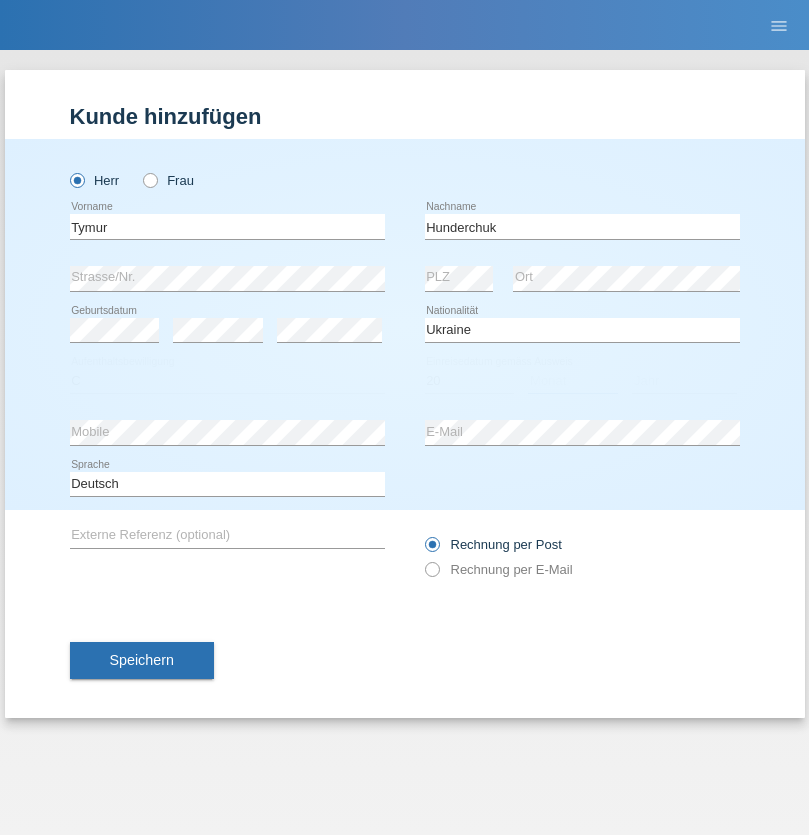 select on "08" 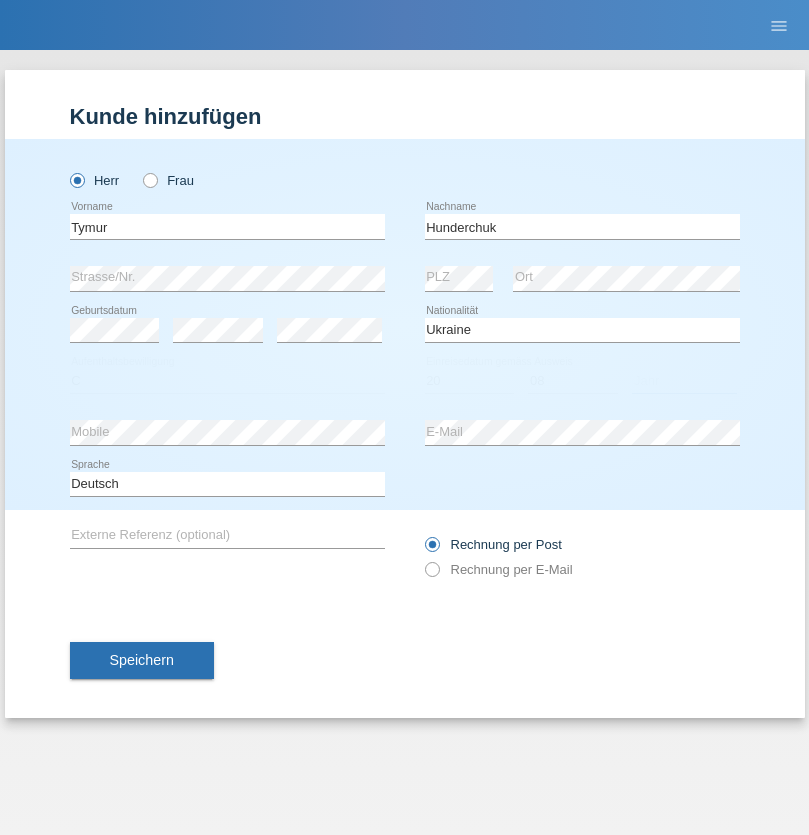 select on "2021" 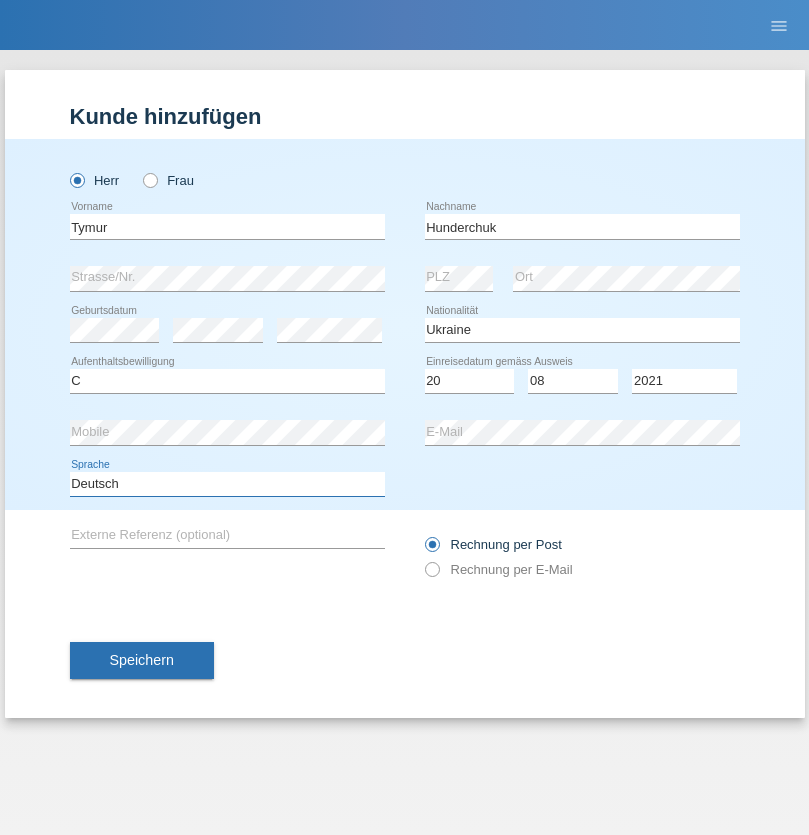 select on "en" 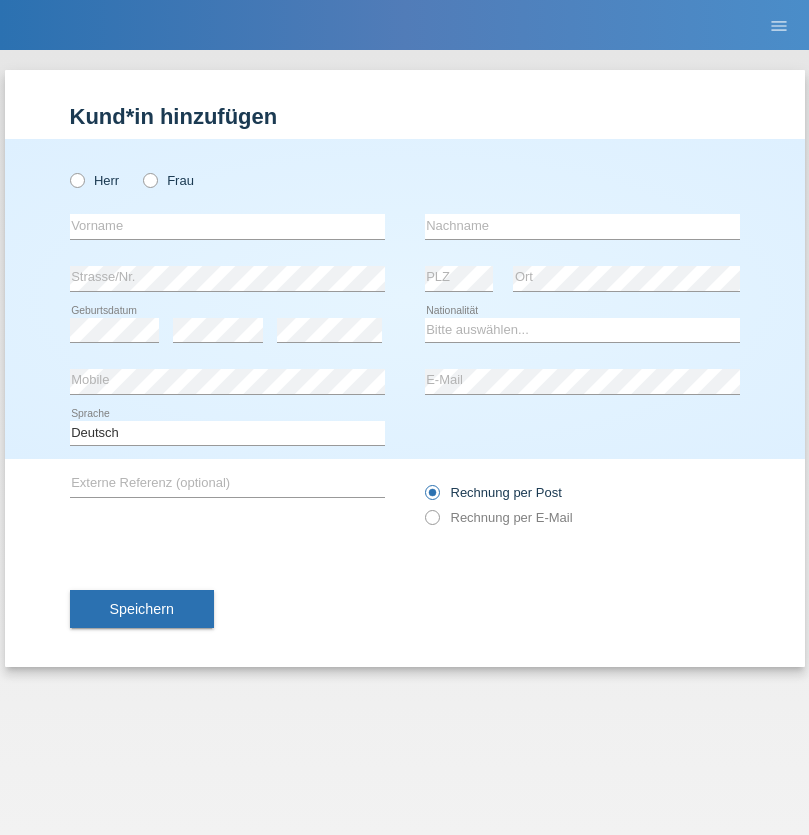 scroll, scrollTop: 0, scrollLeft: 0, axis: both 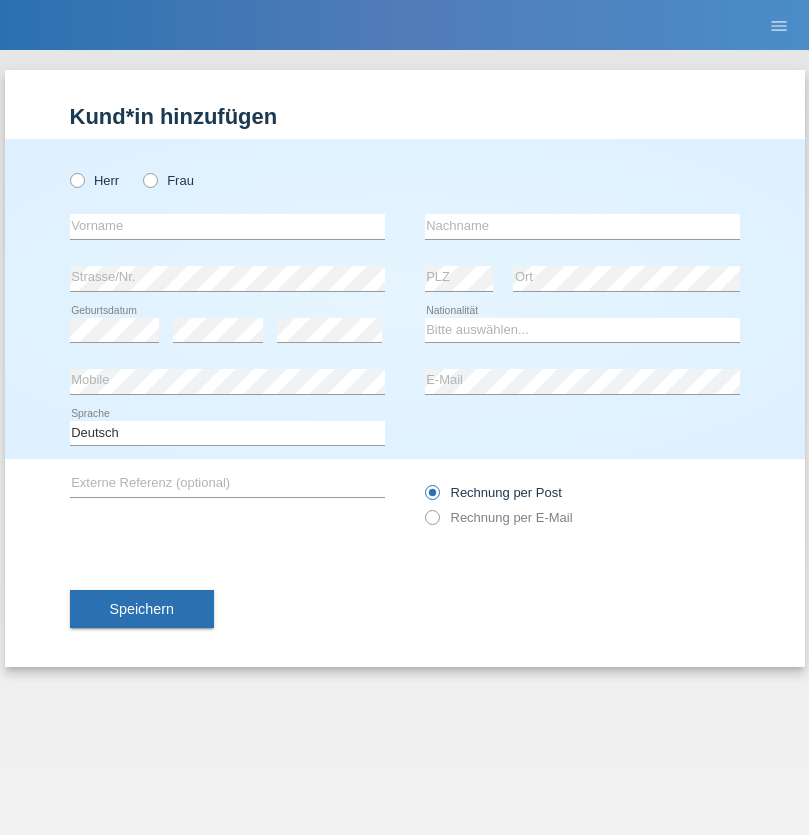 radio on "true" 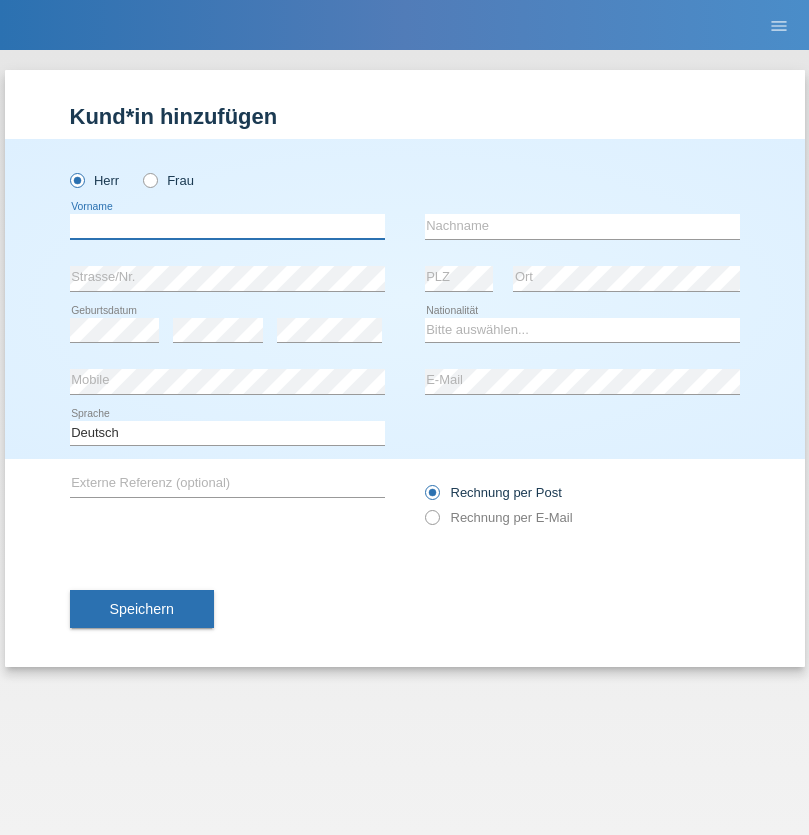 click at bounding box center (227, 226) 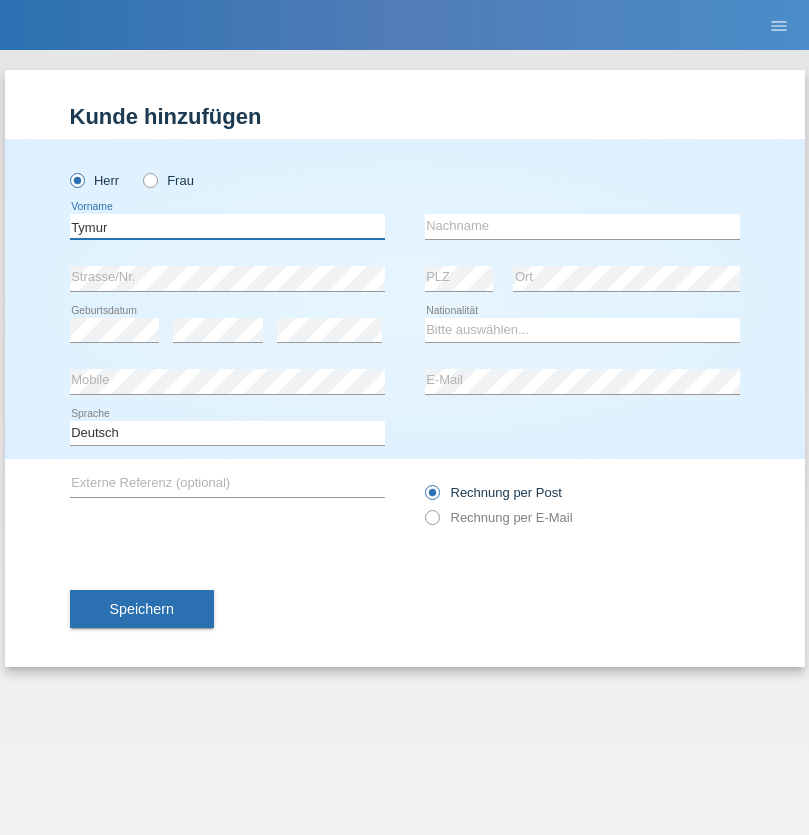 type on "Tymur" 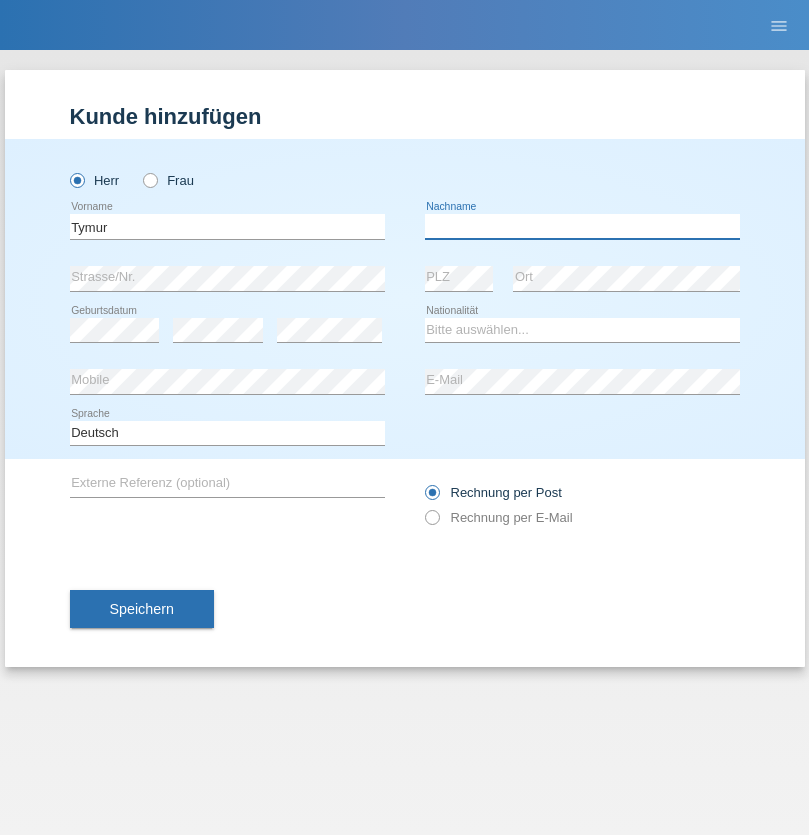click at bounding box center [582, 226] 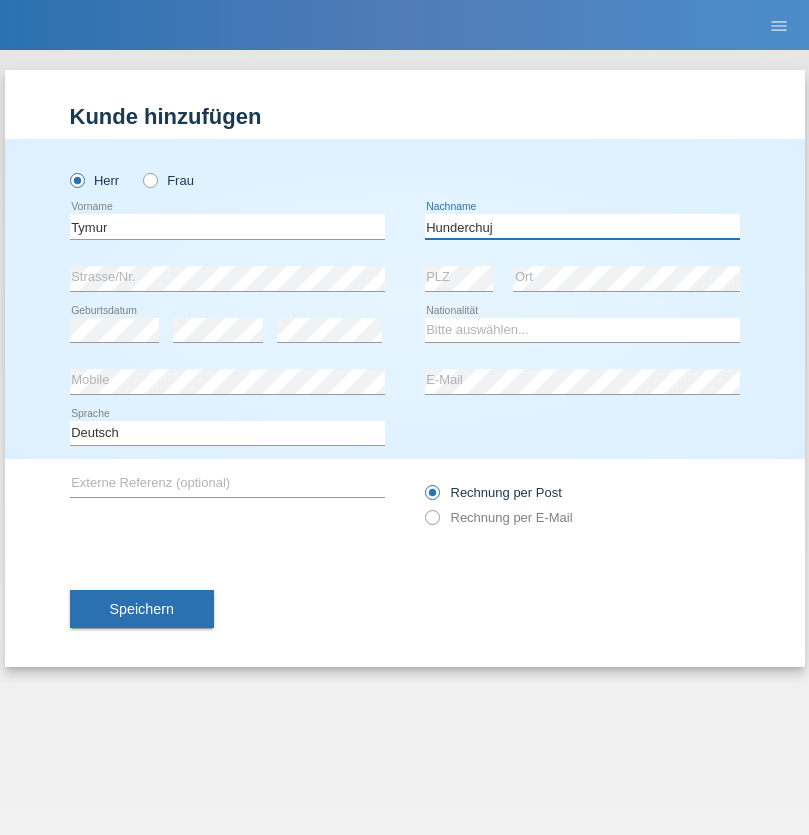 type on "Hunderchuj" 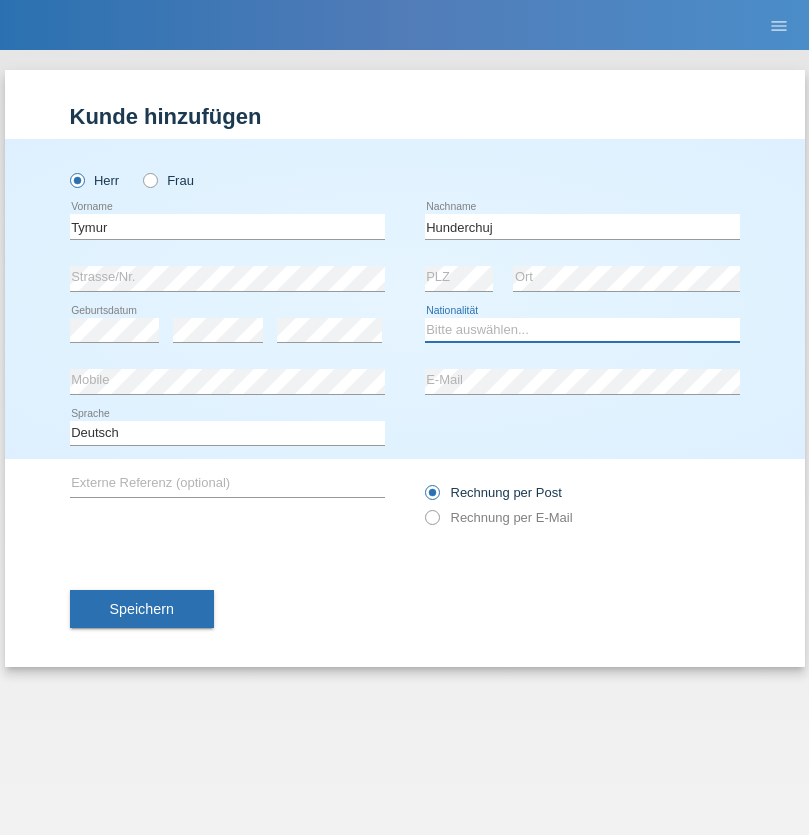 select on "UA" 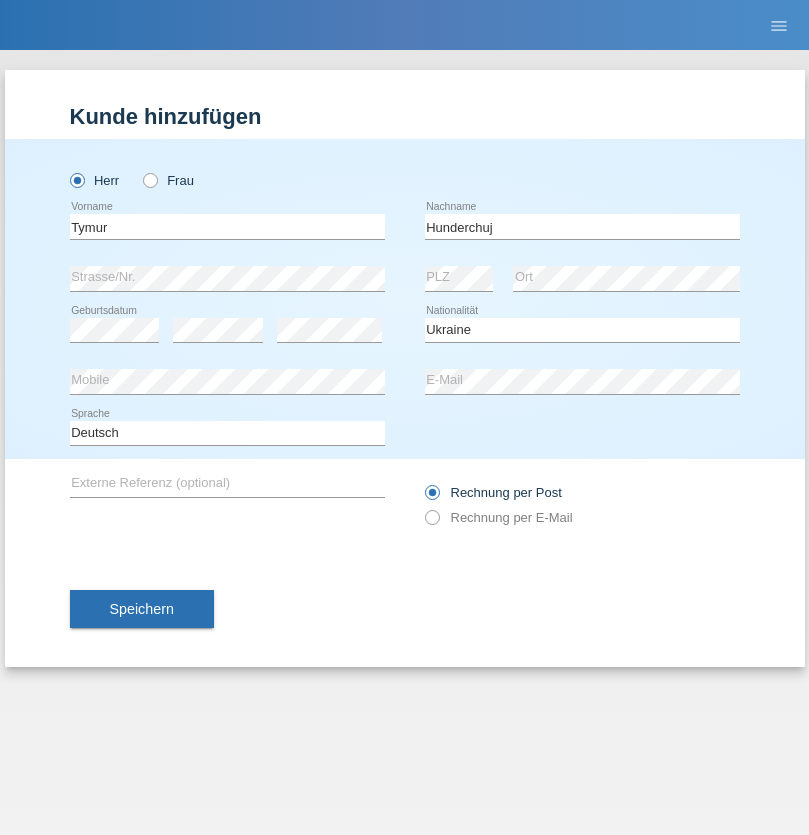 select on "C" 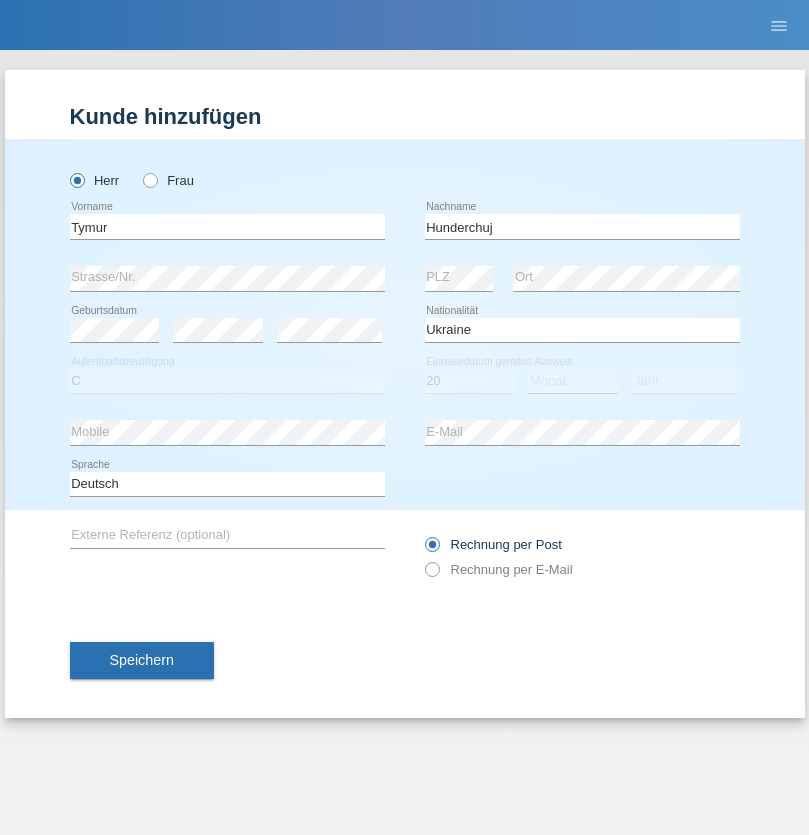select on "08" 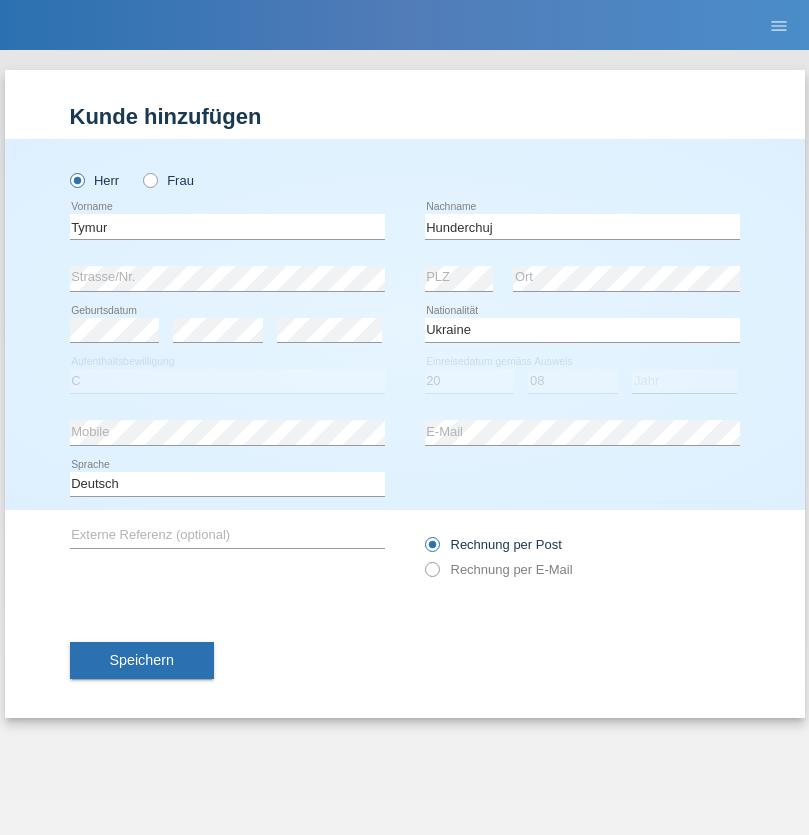 select on "2021" 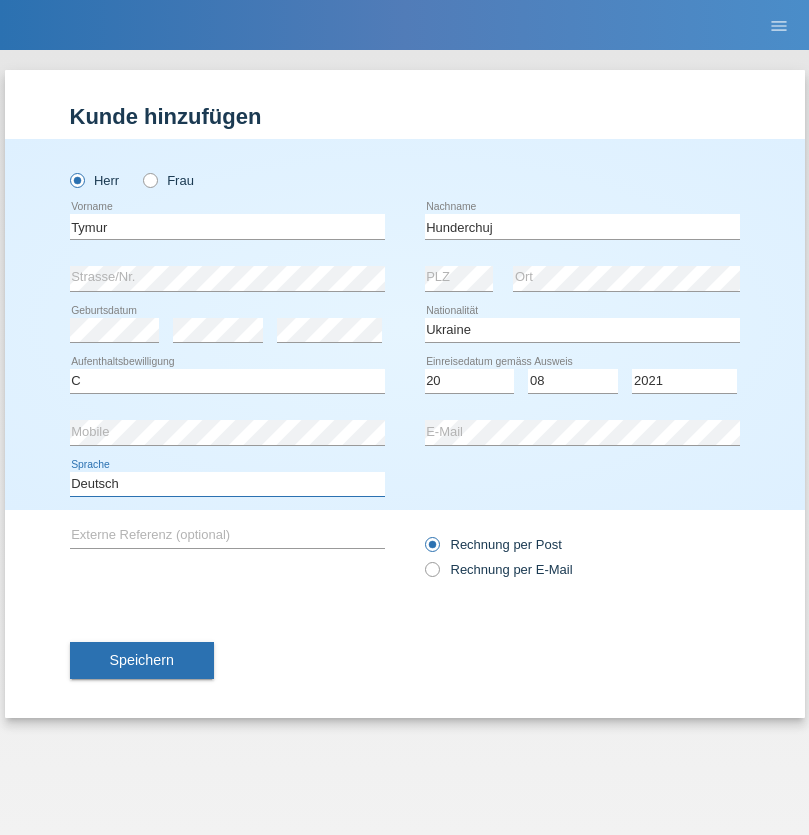 select on "en" 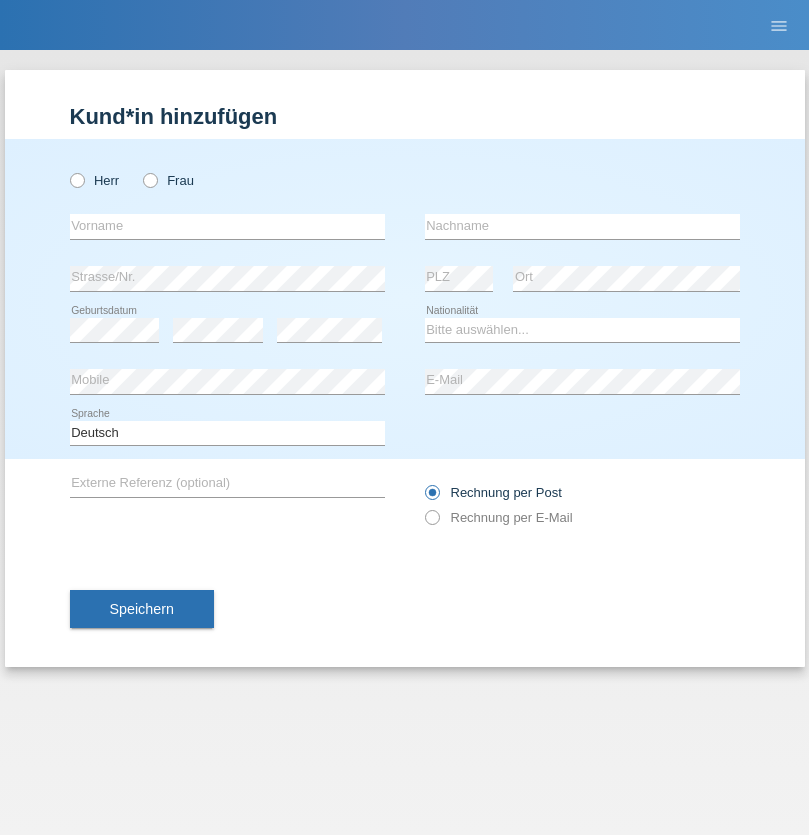scroll, scrollTop: 0, scrollLeft: 0, axis: both 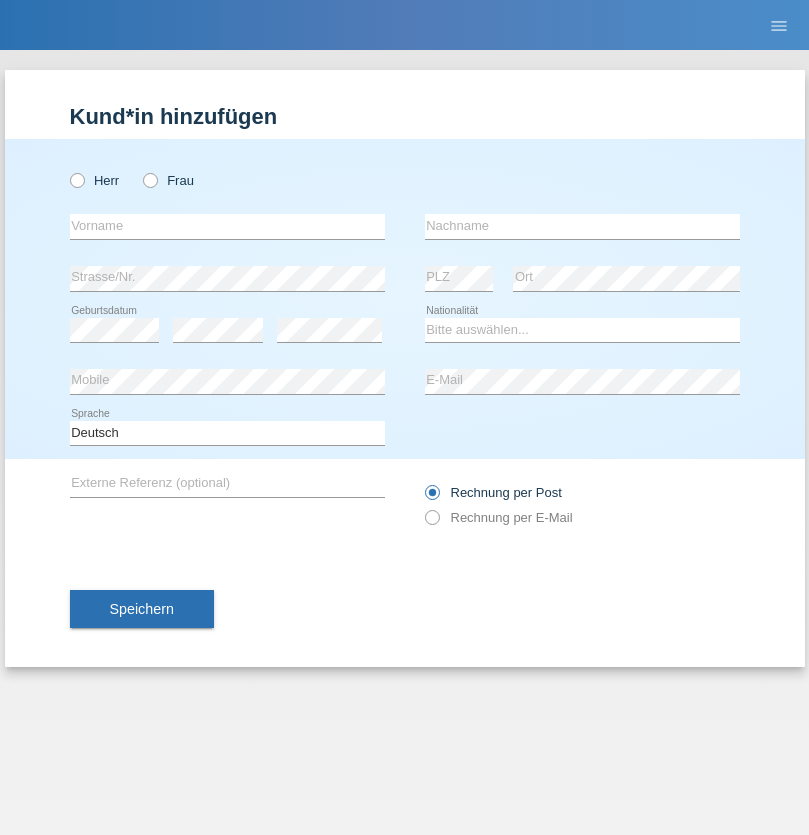 radio on "true" 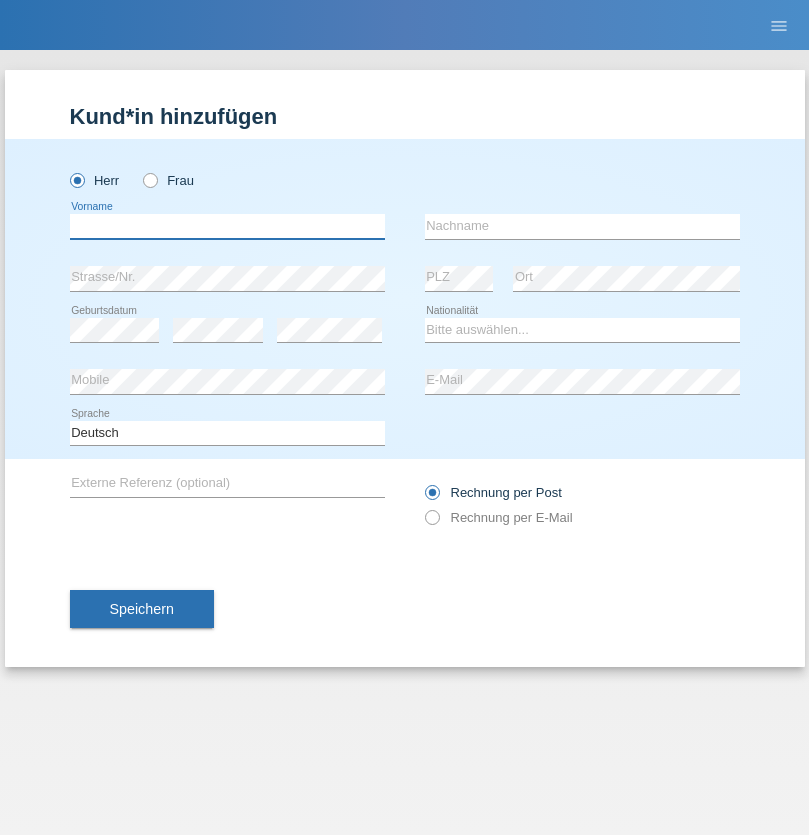 click at bounding box center [227, 226] 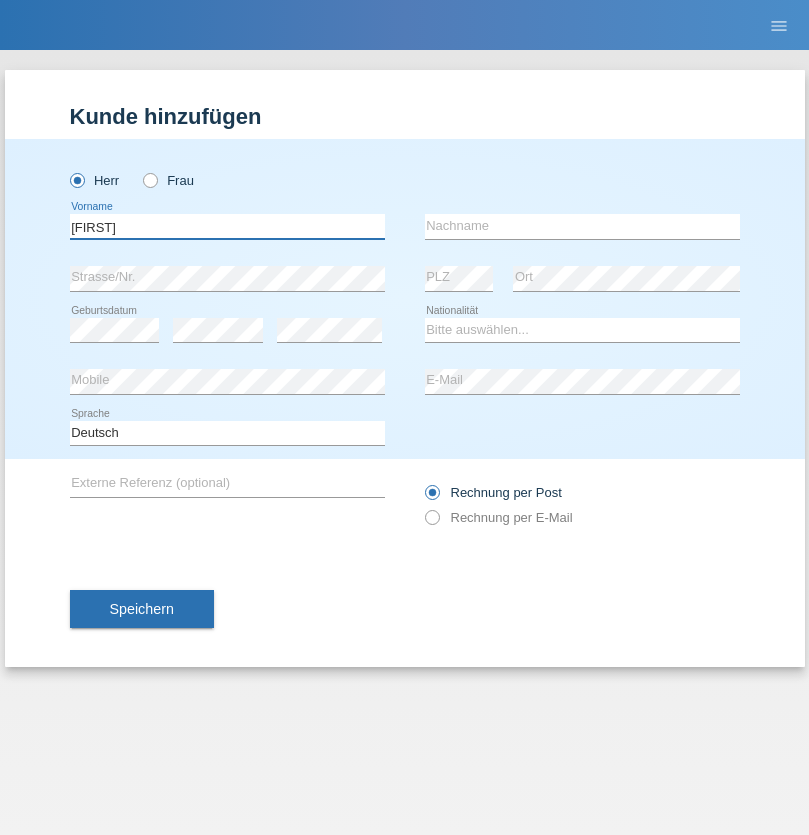 type on "[FIRST]" 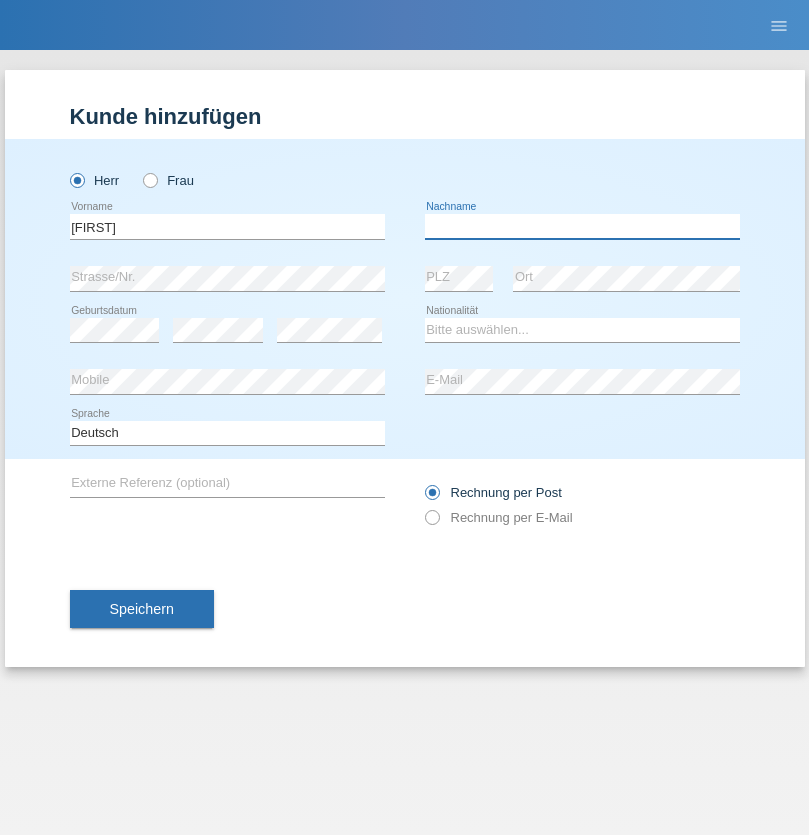 click at bounding box center [582, 226] 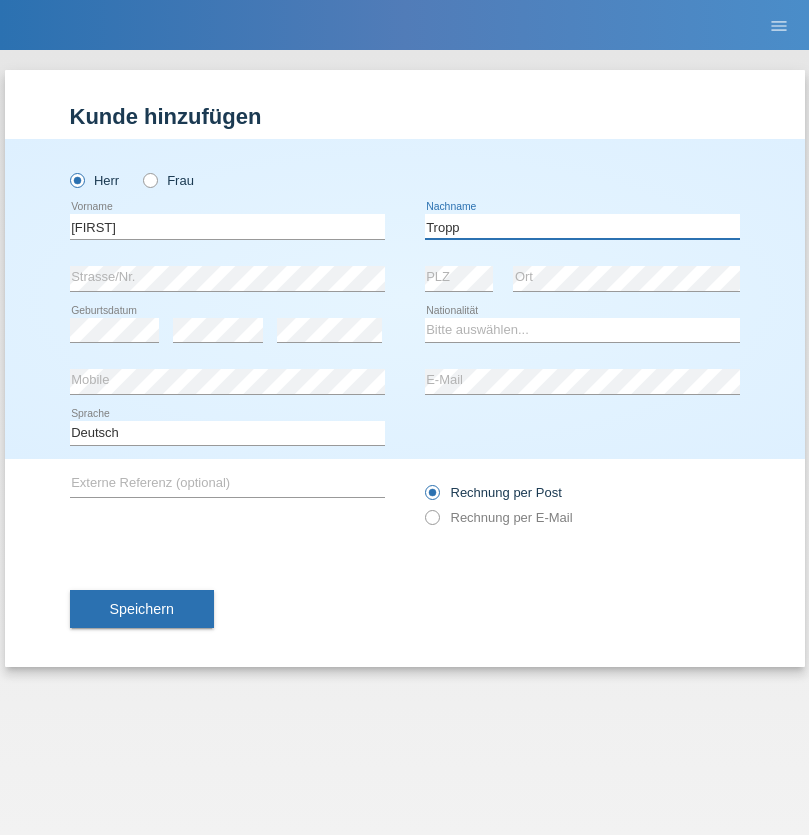 type on "Tropp" 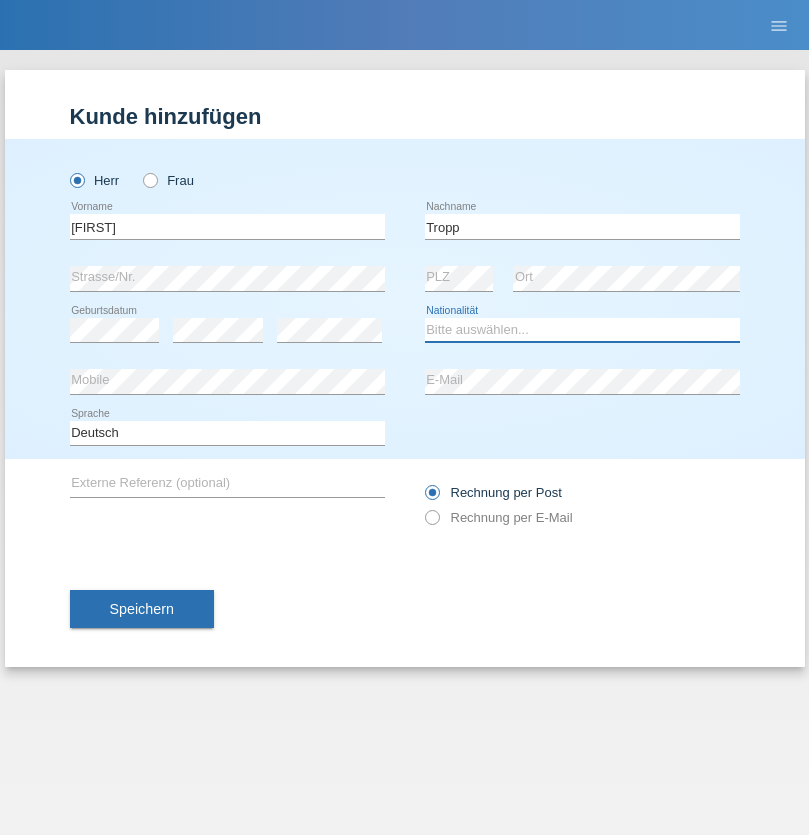 select on "SK" 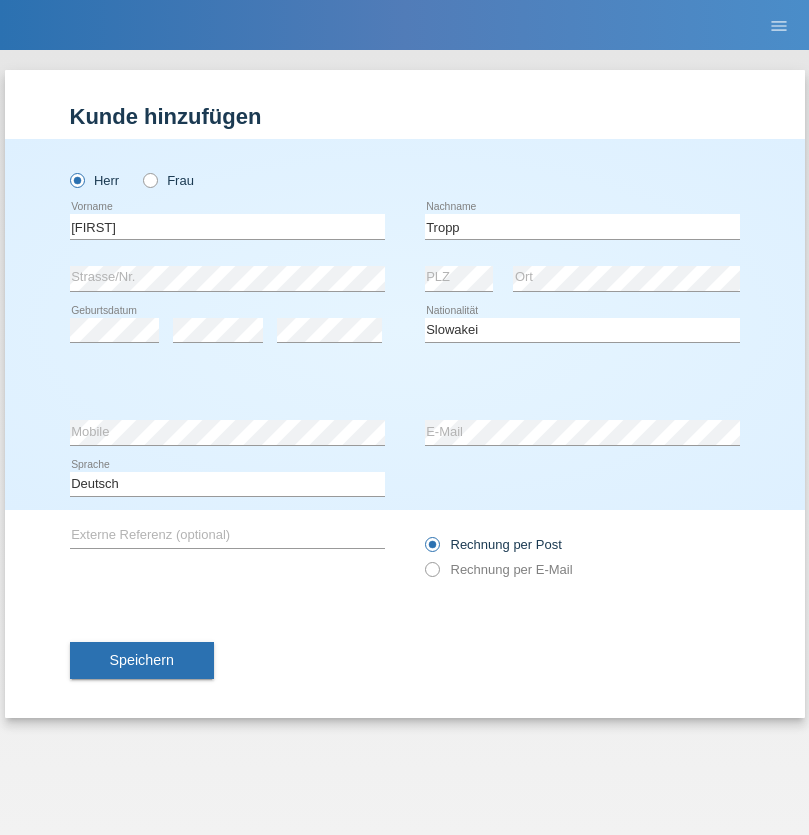select on "C" 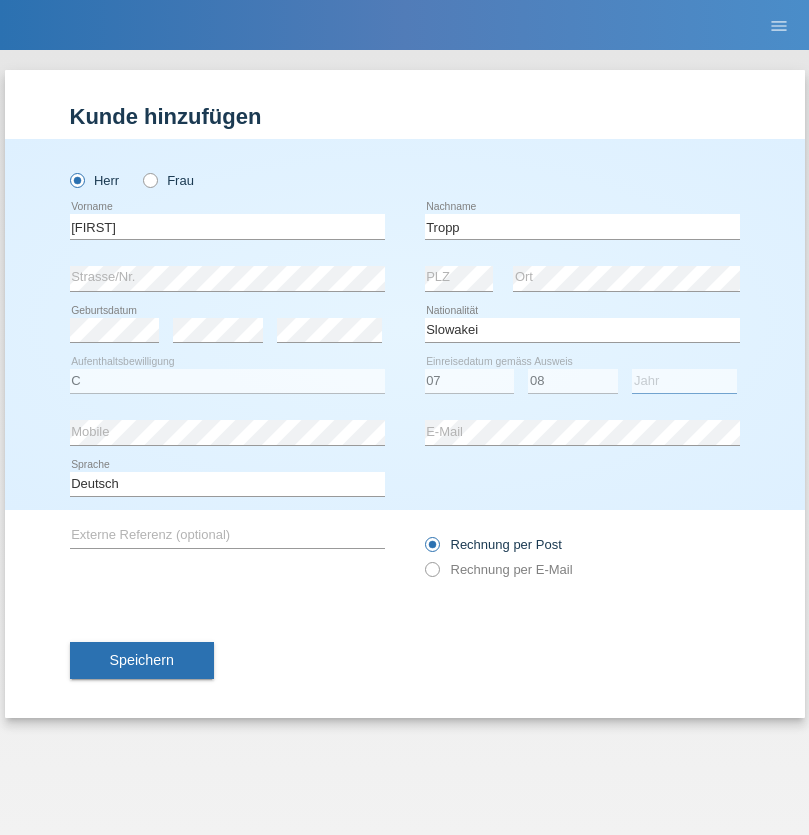 select on "2021" 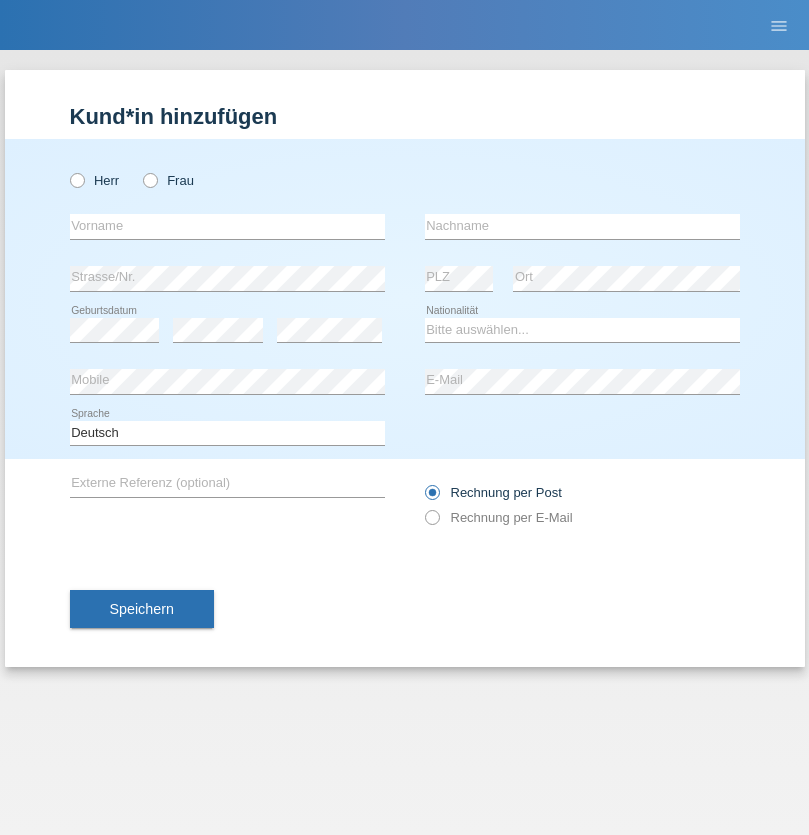 scroll, scrollTop: 0, scrollLeft: 0, axis: both 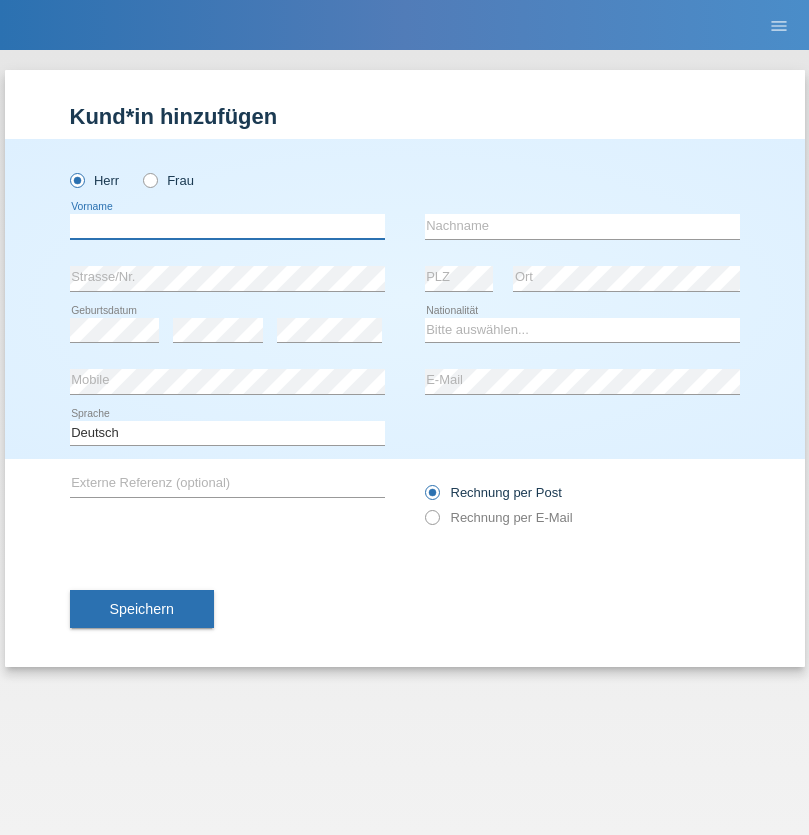 click at bounding box center (227, 226) 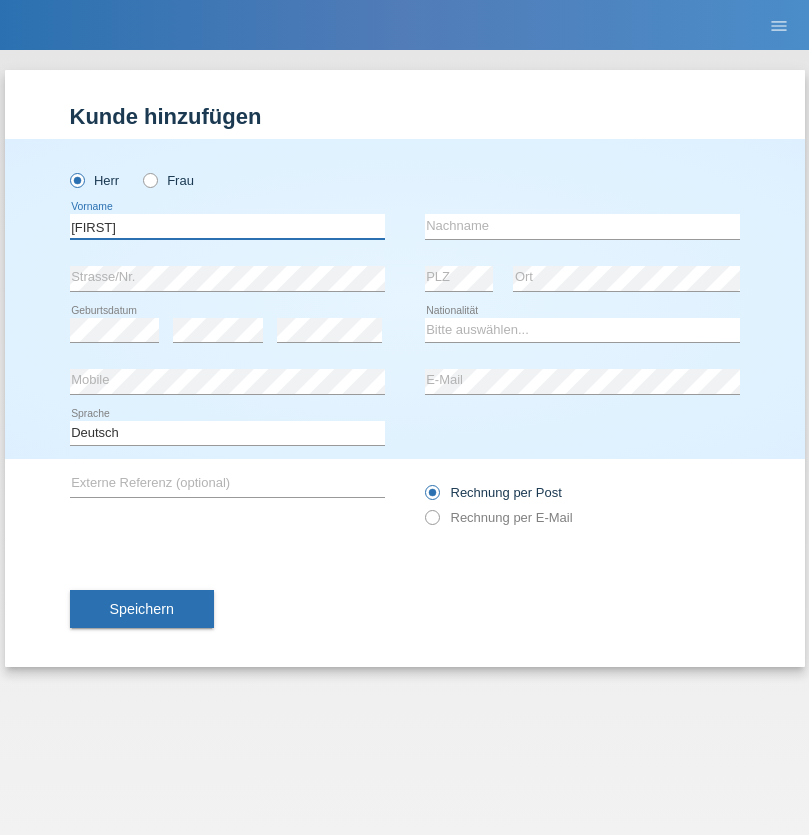 type on "Dirk" 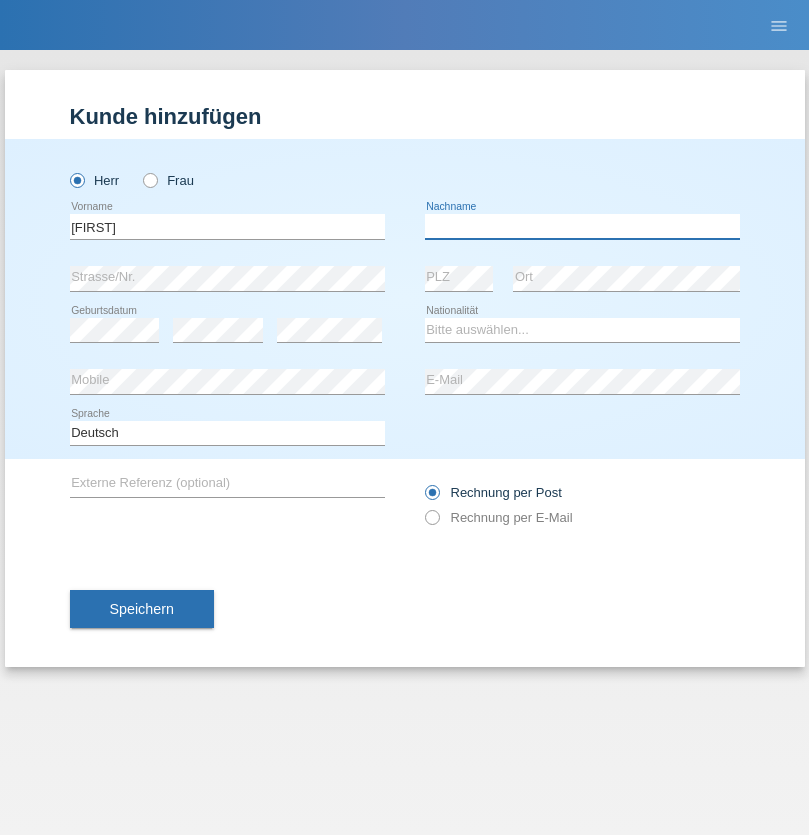 click at bounding box center (582, 226) 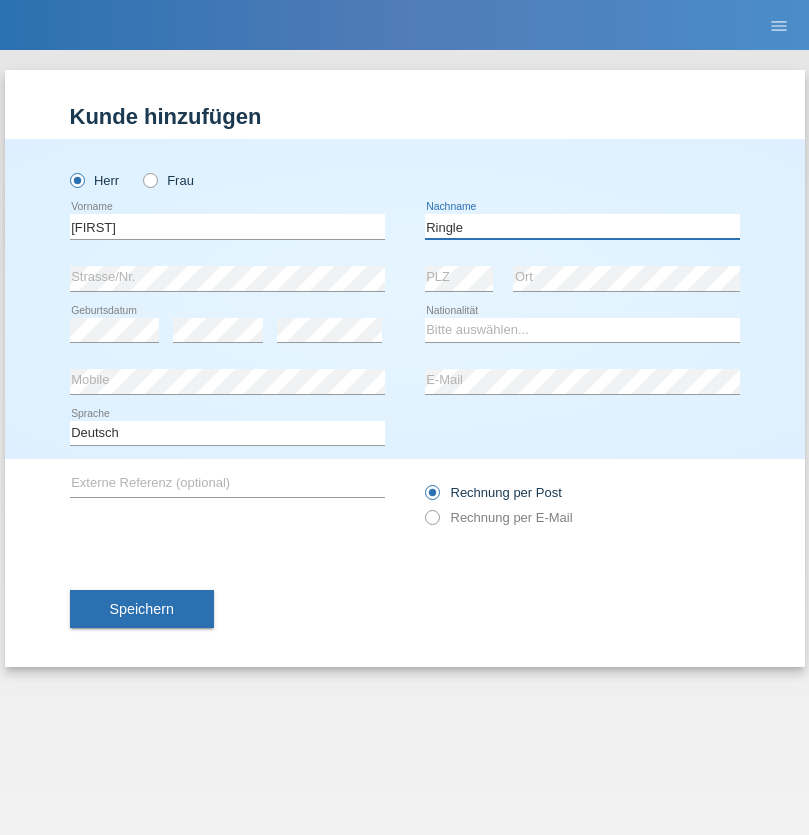 type on "Ringle" 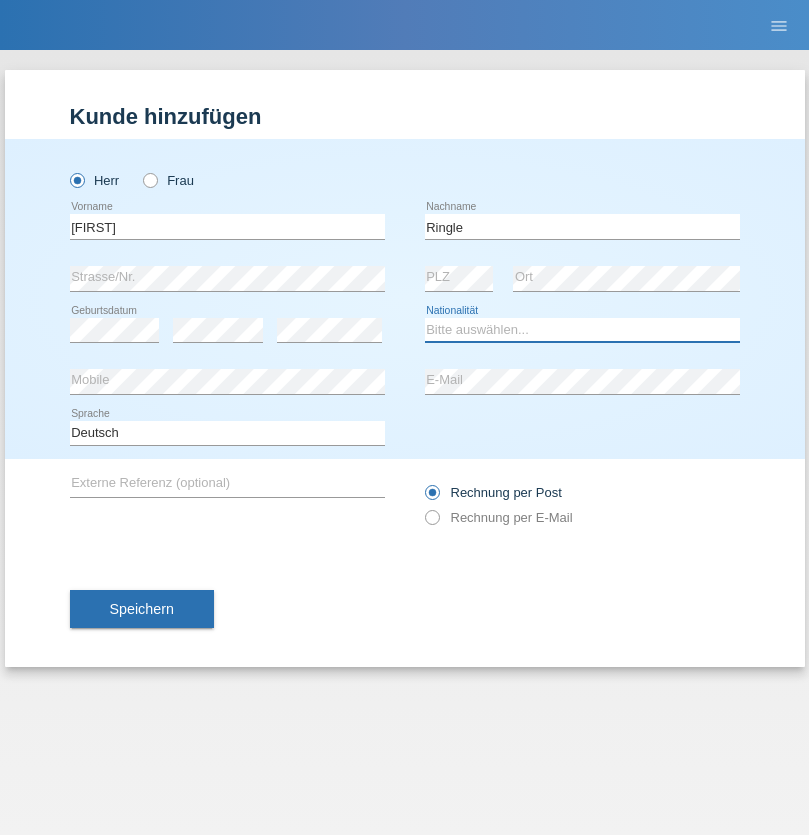 select on "DE" 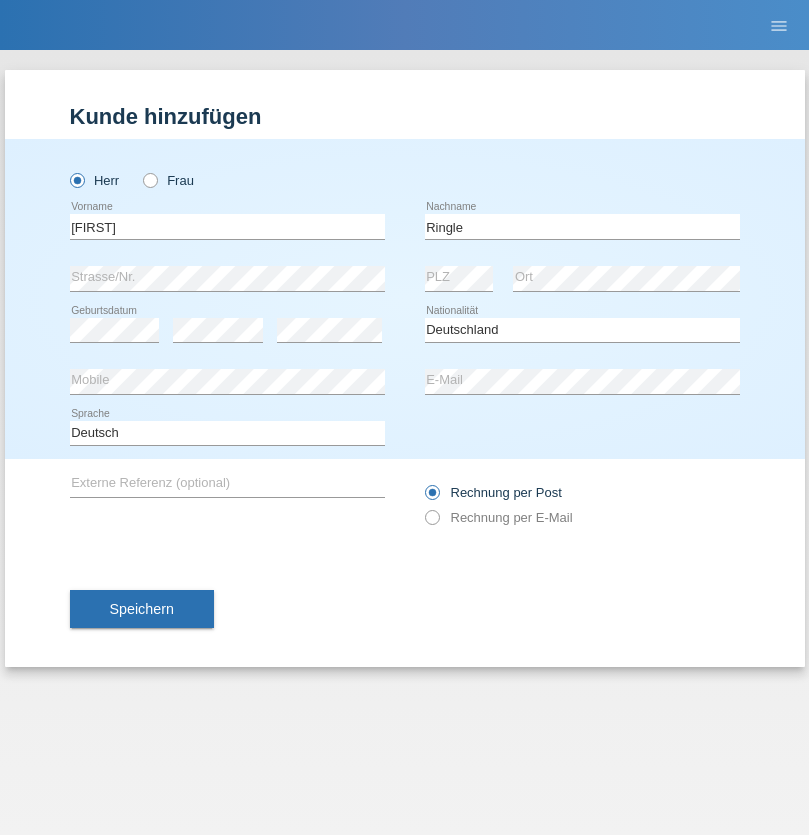 select on "C" 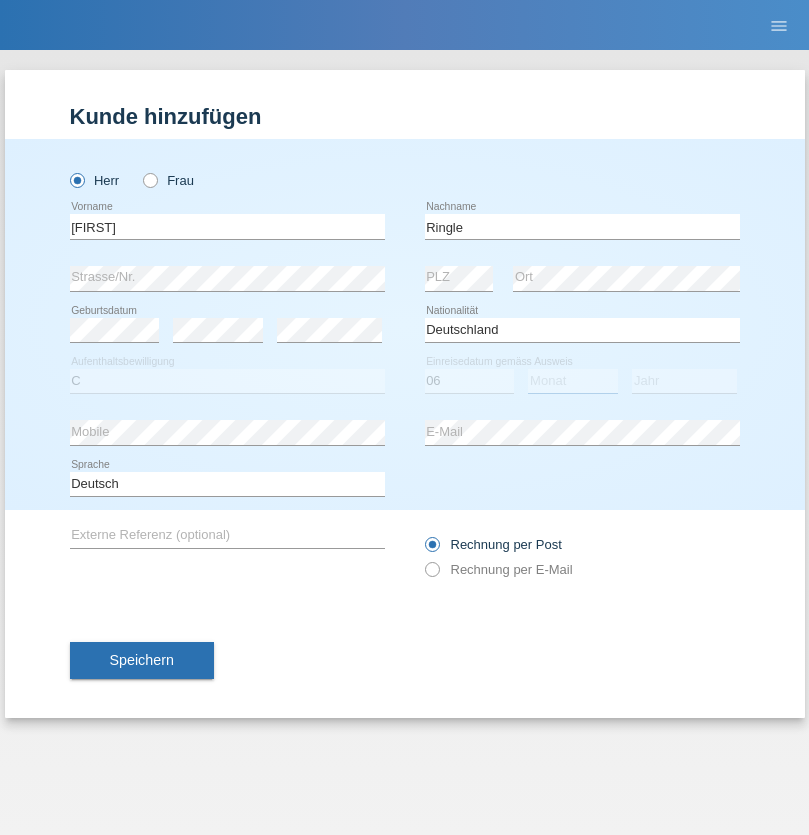 select on "01" 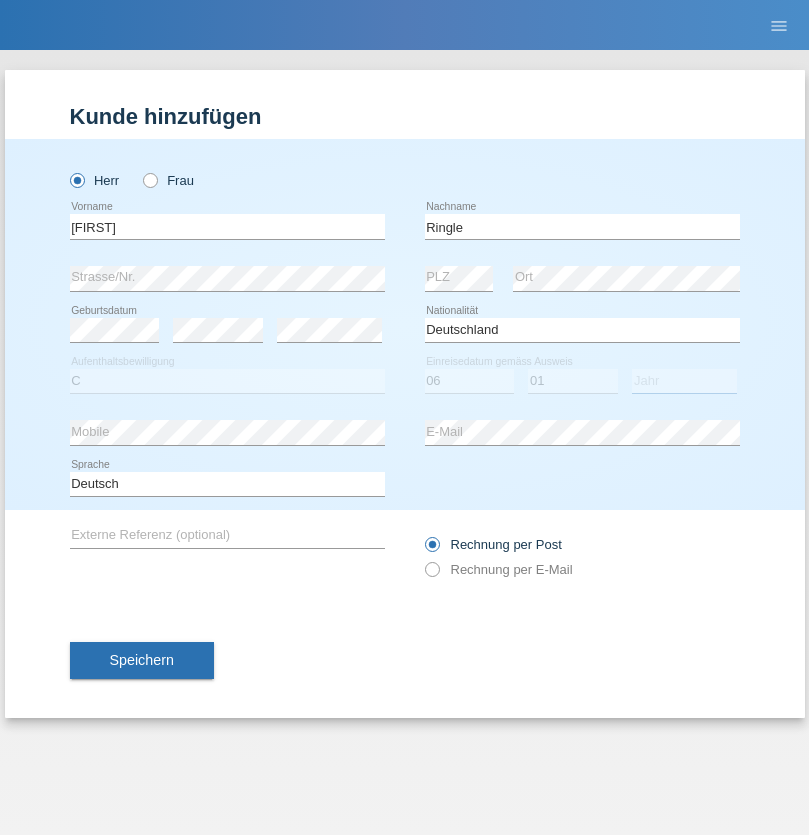select on "2021" 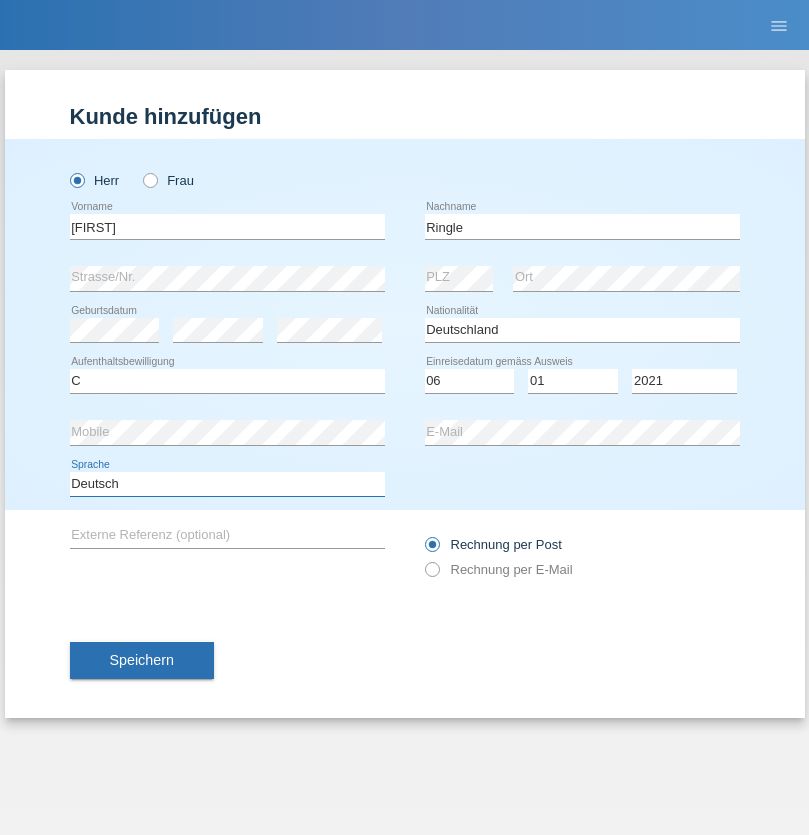select on "en" 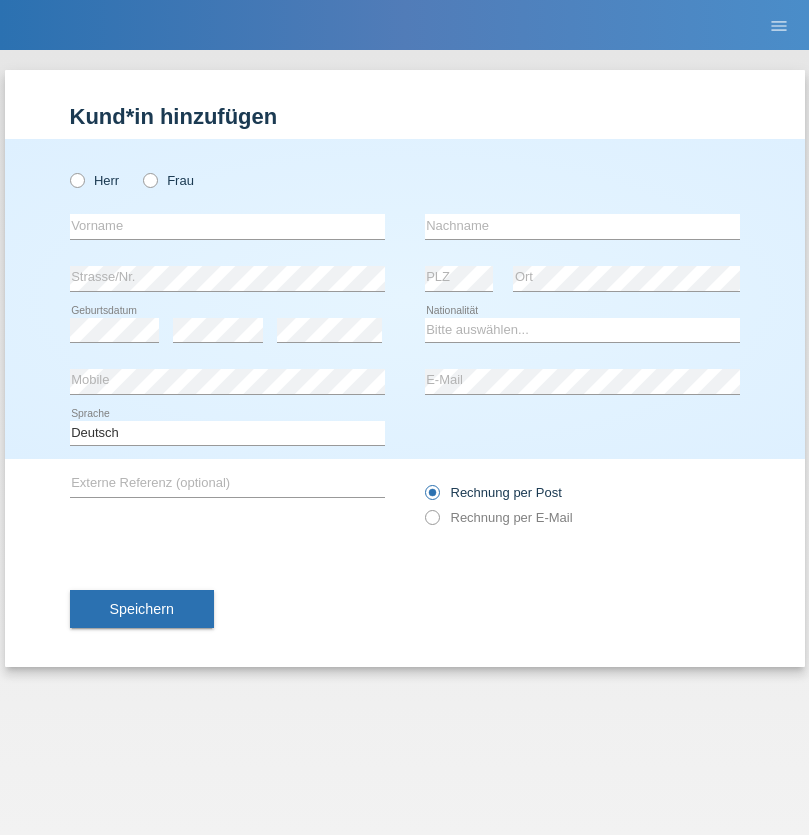 scroll, scrollTop: 0, scrollLeft: 0, axis: both 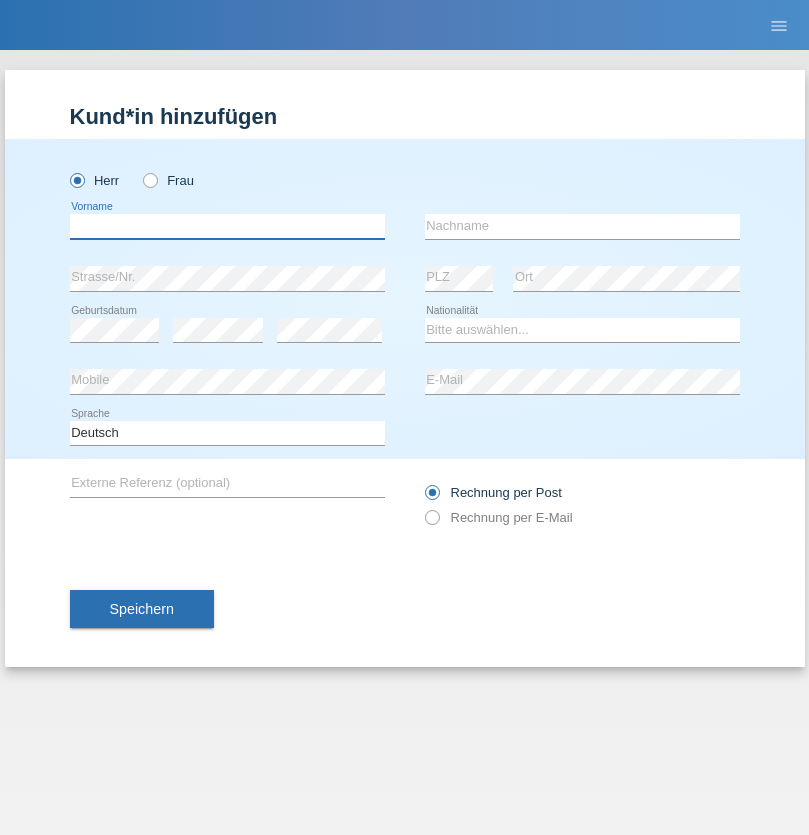 click at bounding box center [227, 226] 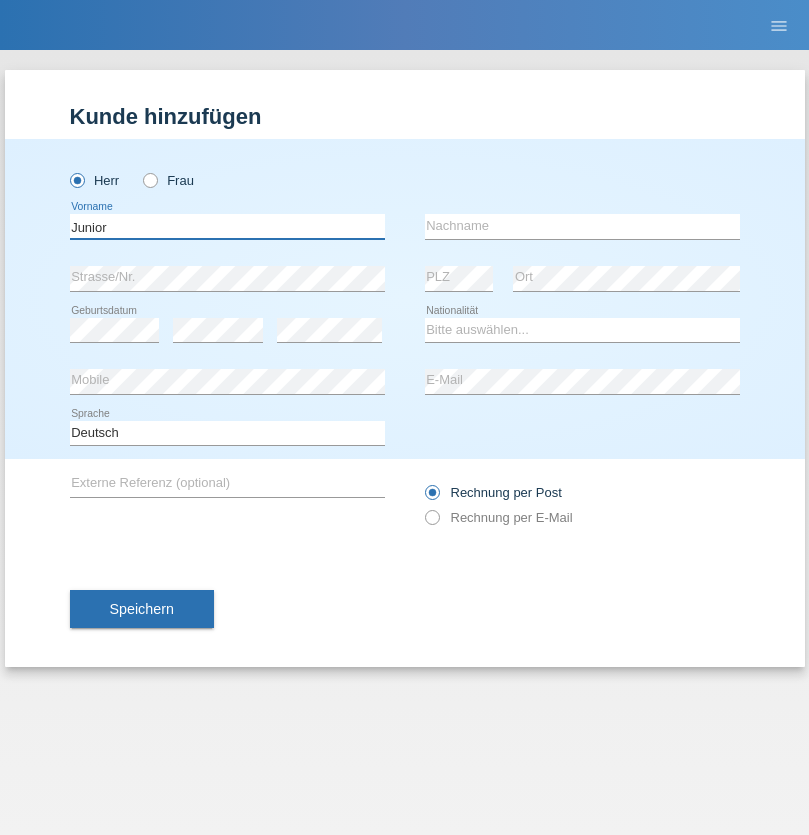 type on "Junior" 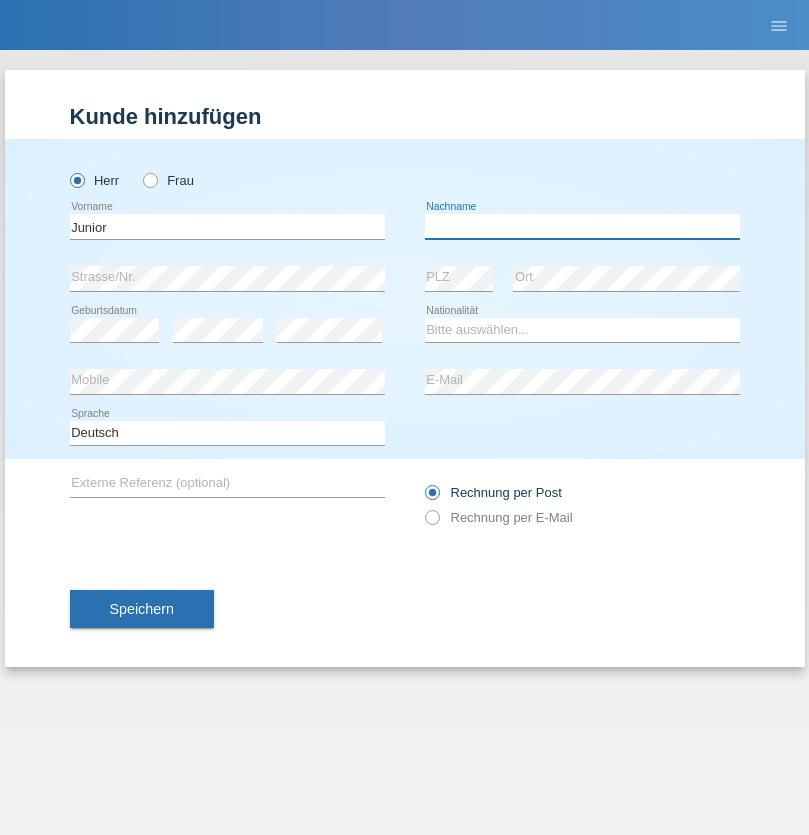 click at bounding box center [582, 226] 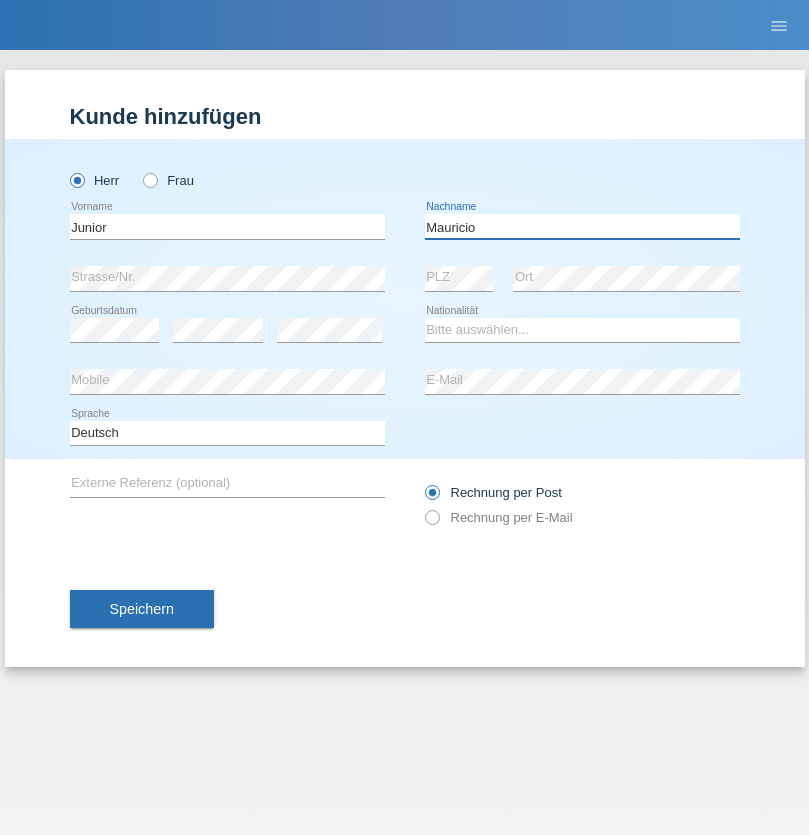 type on "Mauricio" 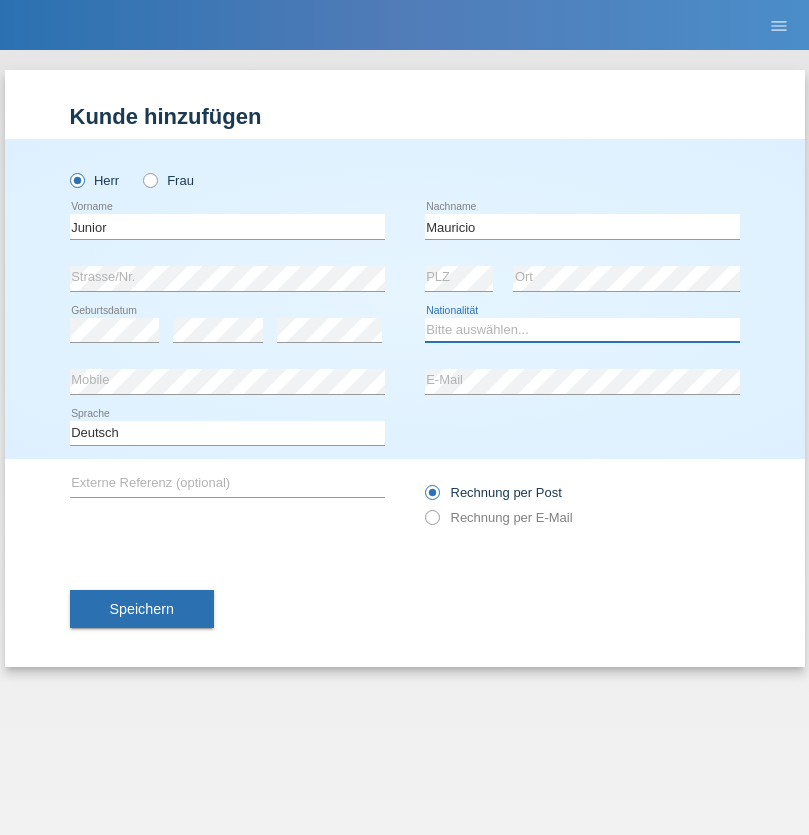 select on "CH" 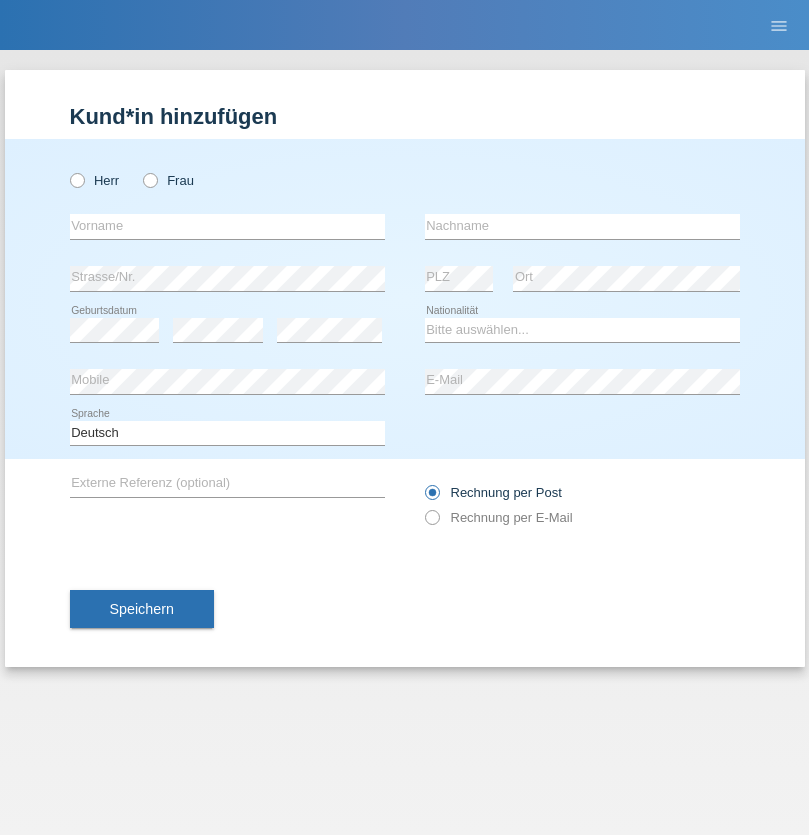 scroll, scrollTop: 0, scrollLeft: 0, axis: both 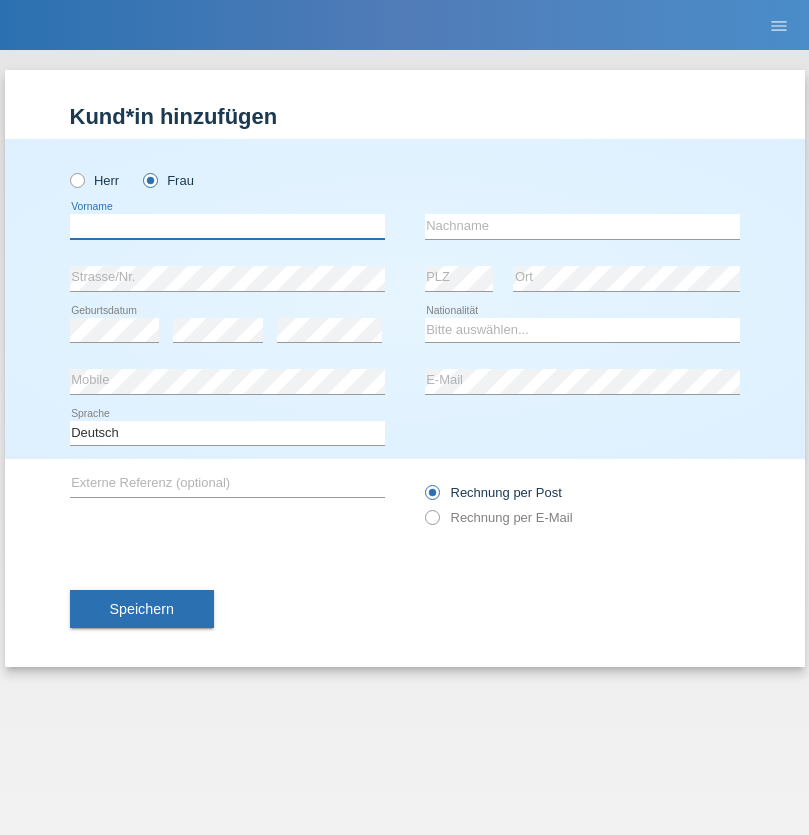 click at bounding box center (227, 226) 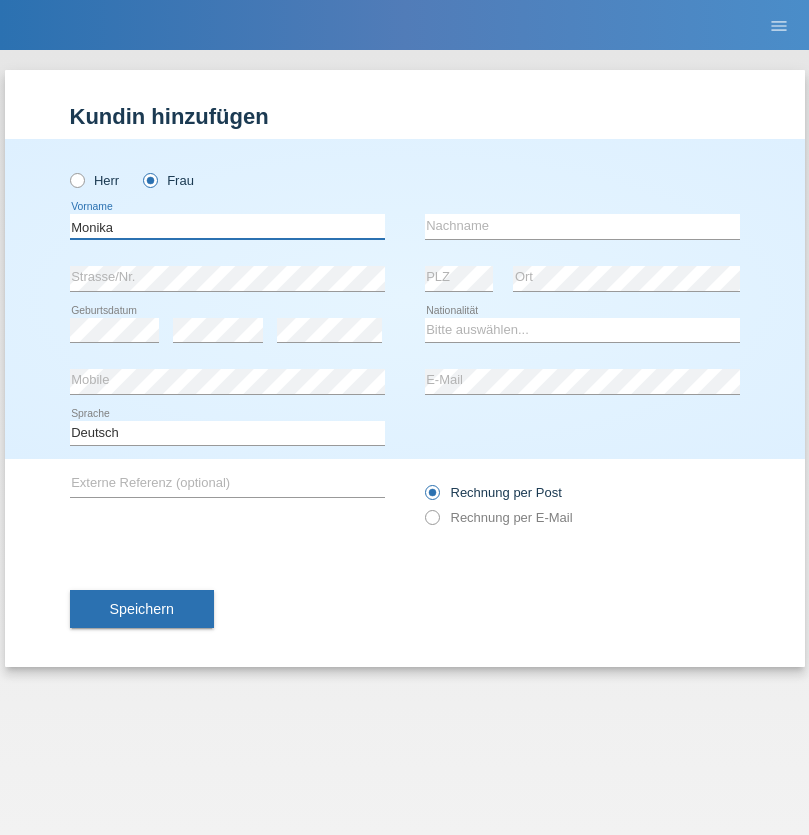 type on "Monika" 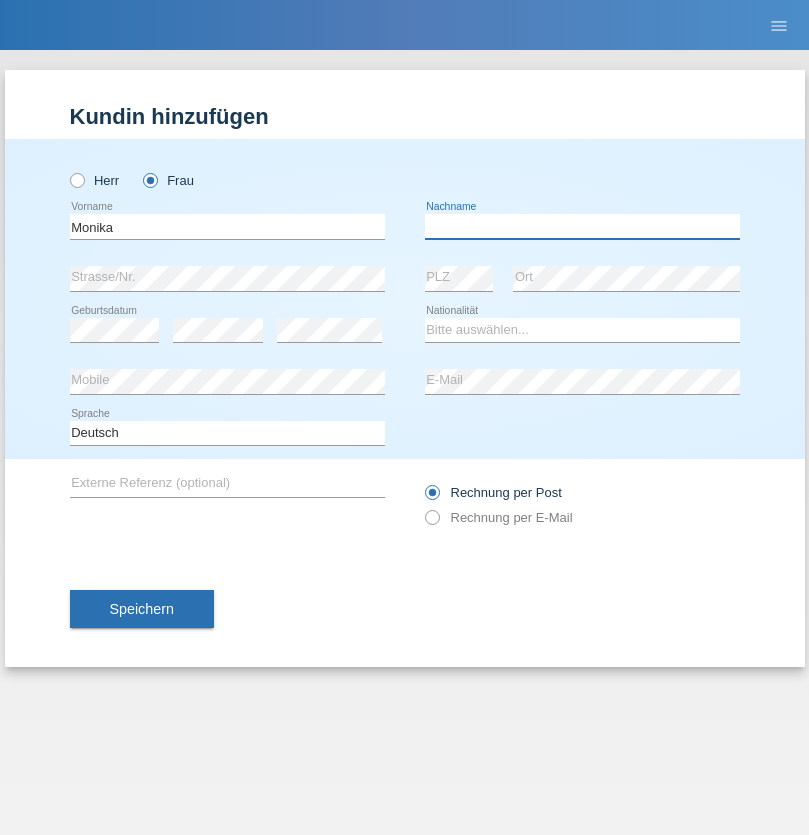 click at bounding box center [582, 226] 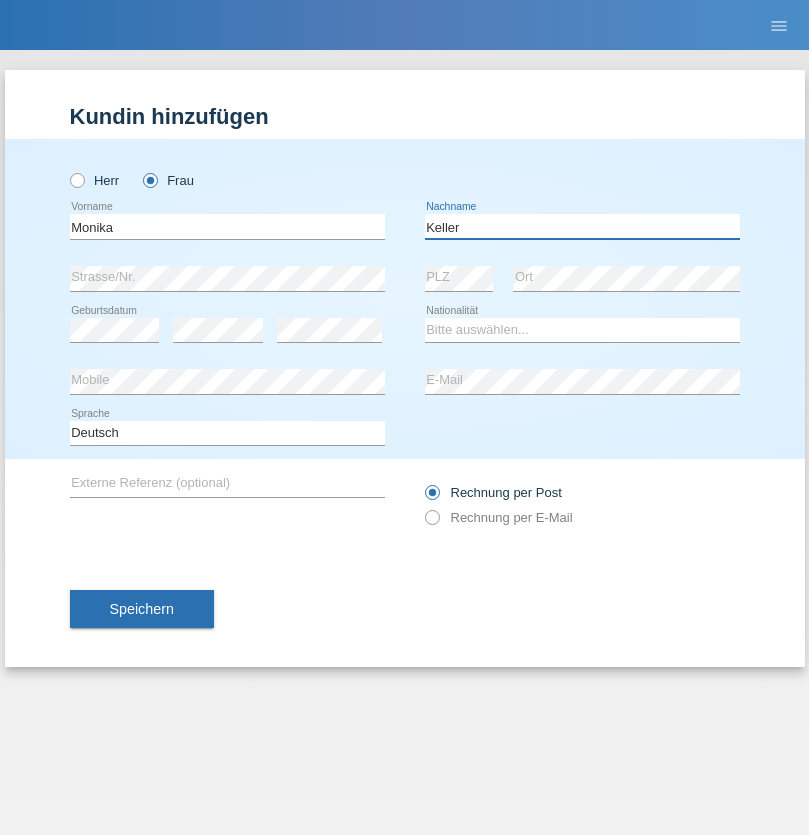 type on "Keller" 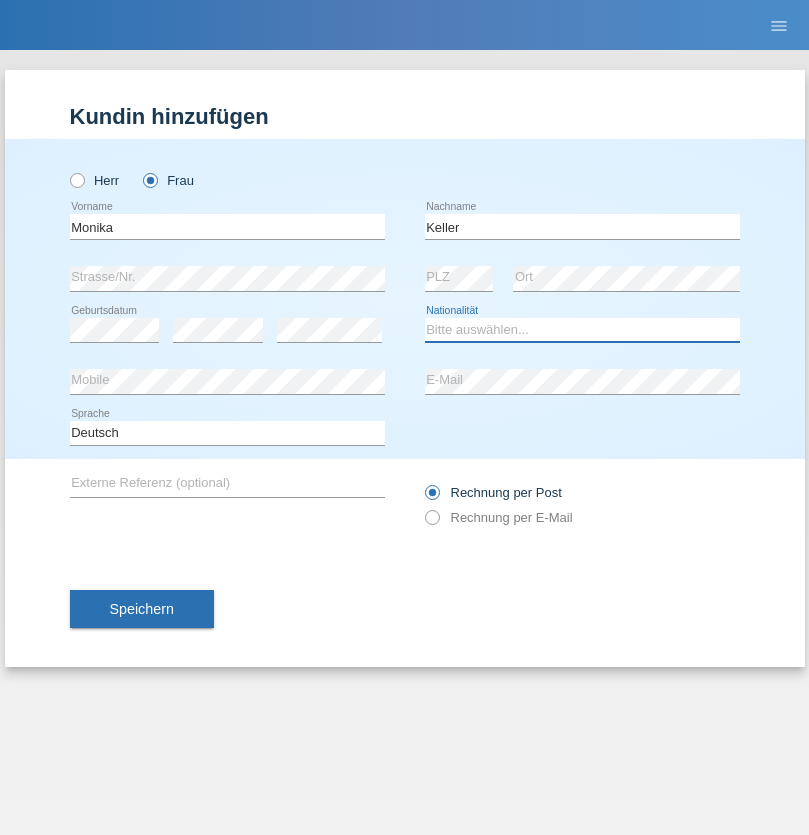 select on "CH" 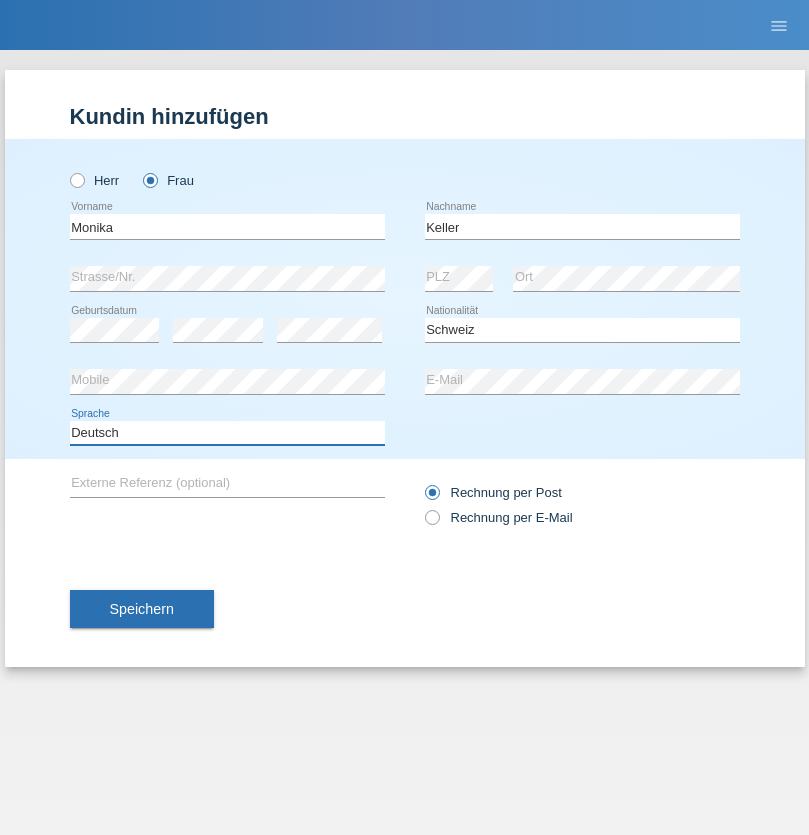 select on "en" 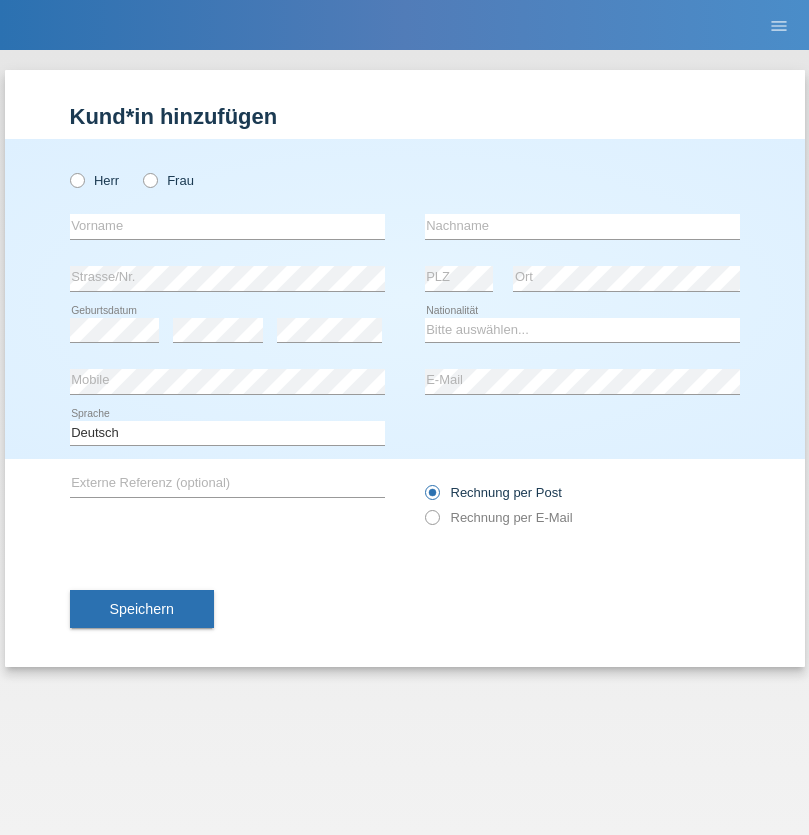scroll, scrollTop: 0, scrollLeft: 0, axis: both 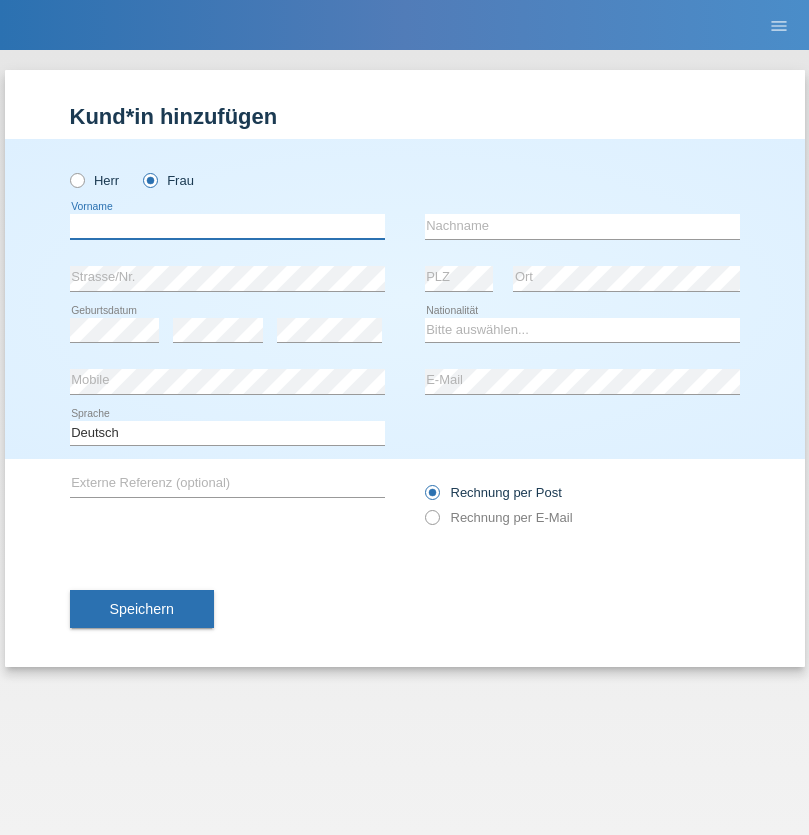 click at bounding box center [227, 226] 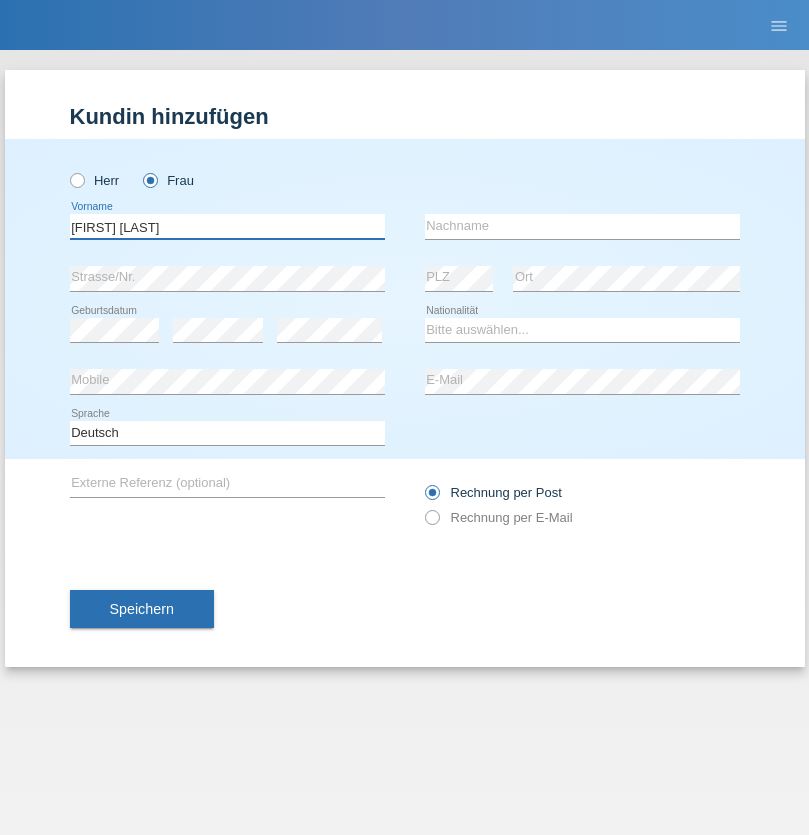 type on "[FIRST] [LAST]" 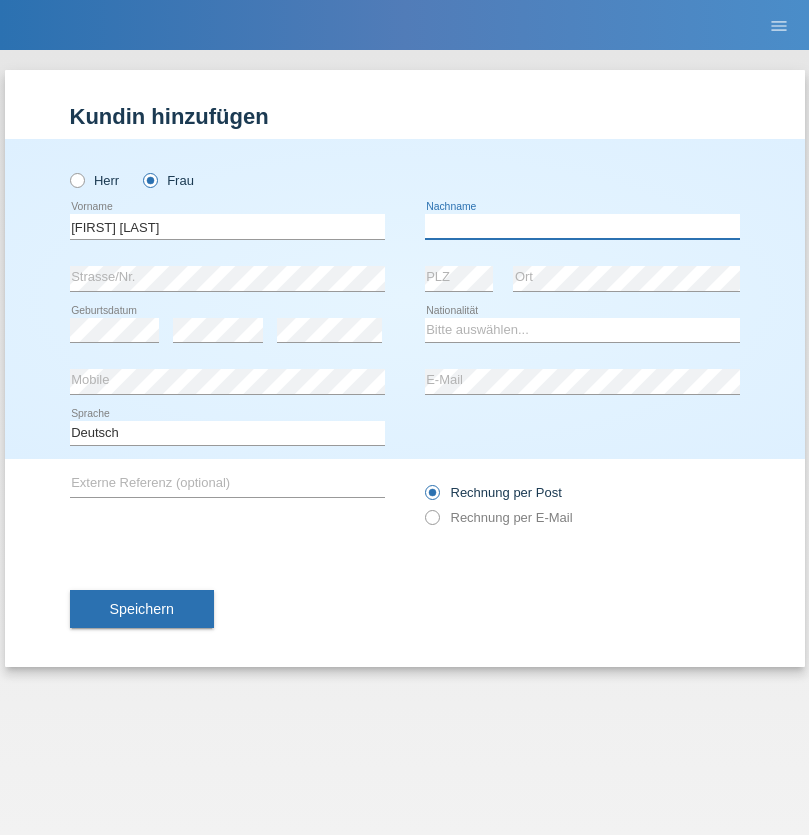 click at bounding box center (582, 226) 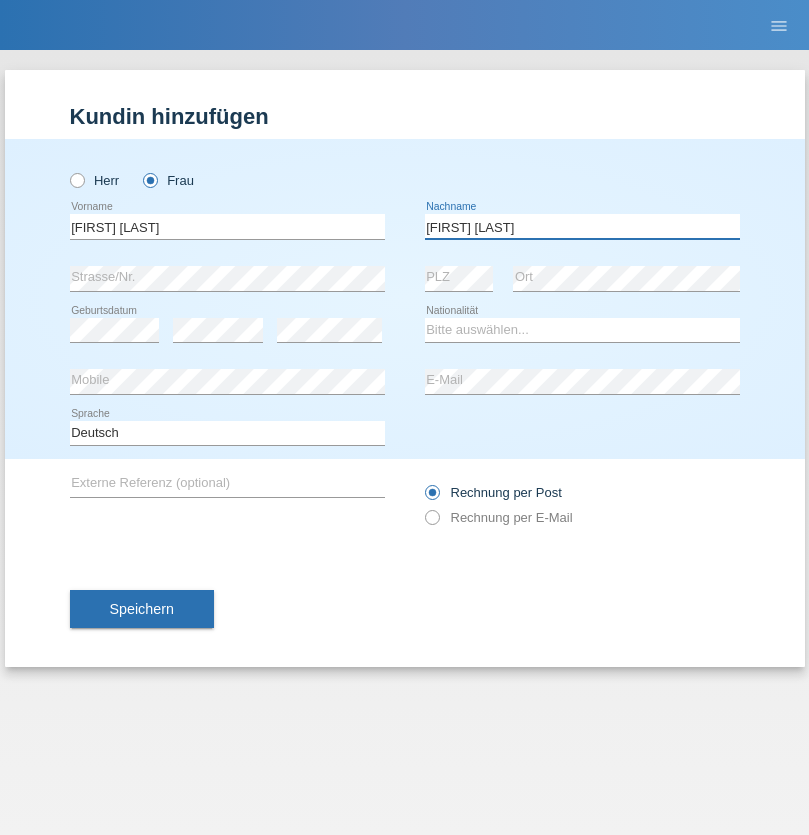type on "[FIRST] [LAST]" 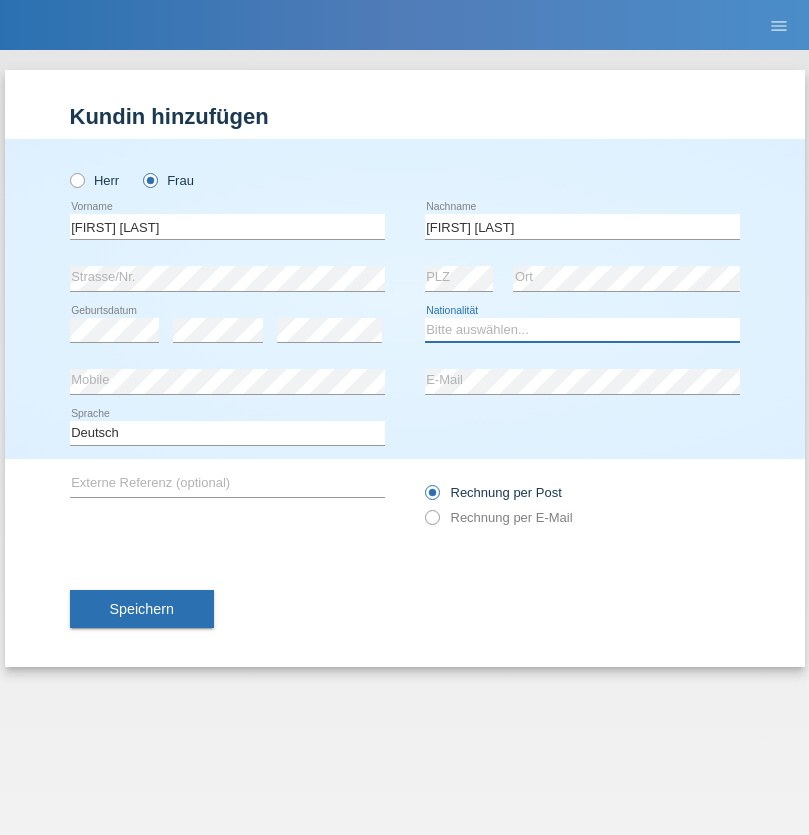 select on "CH" 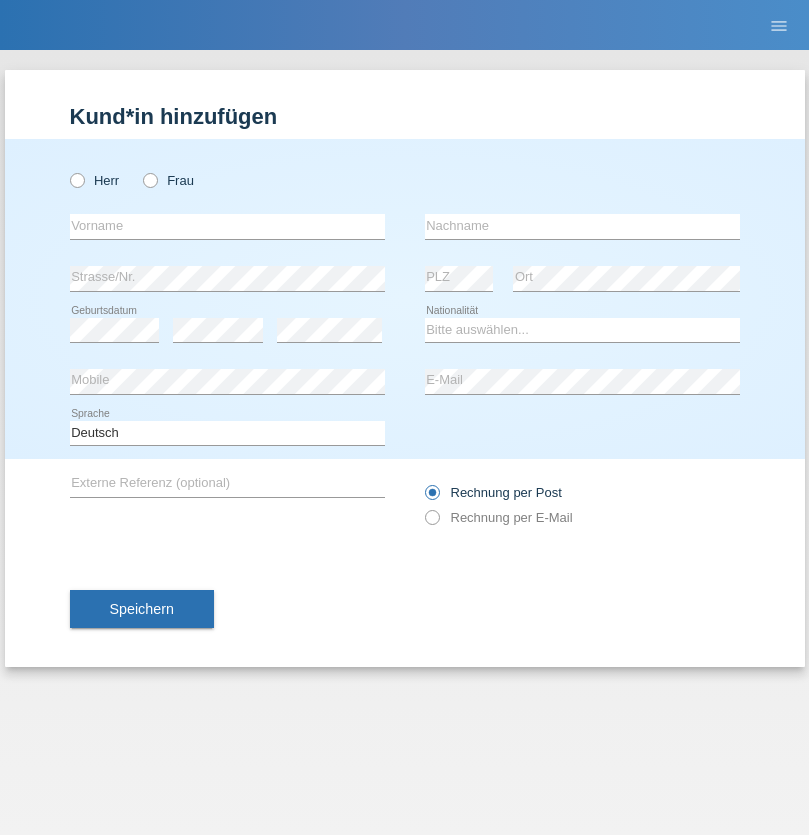 scroll, scrollTop: 0, scrollLeft: 0, axis: both 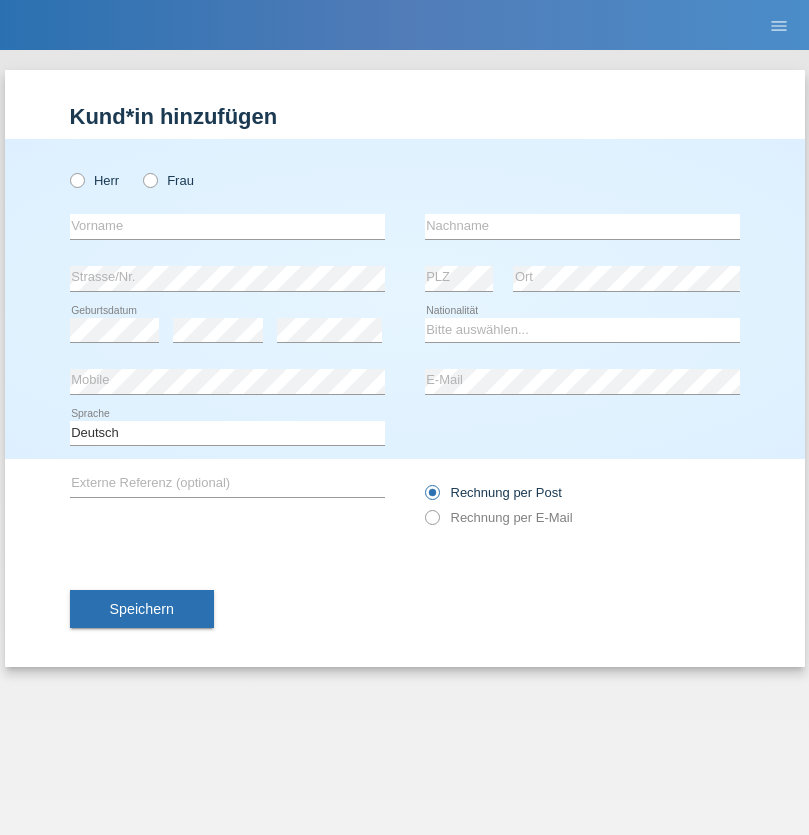 radio on "true" 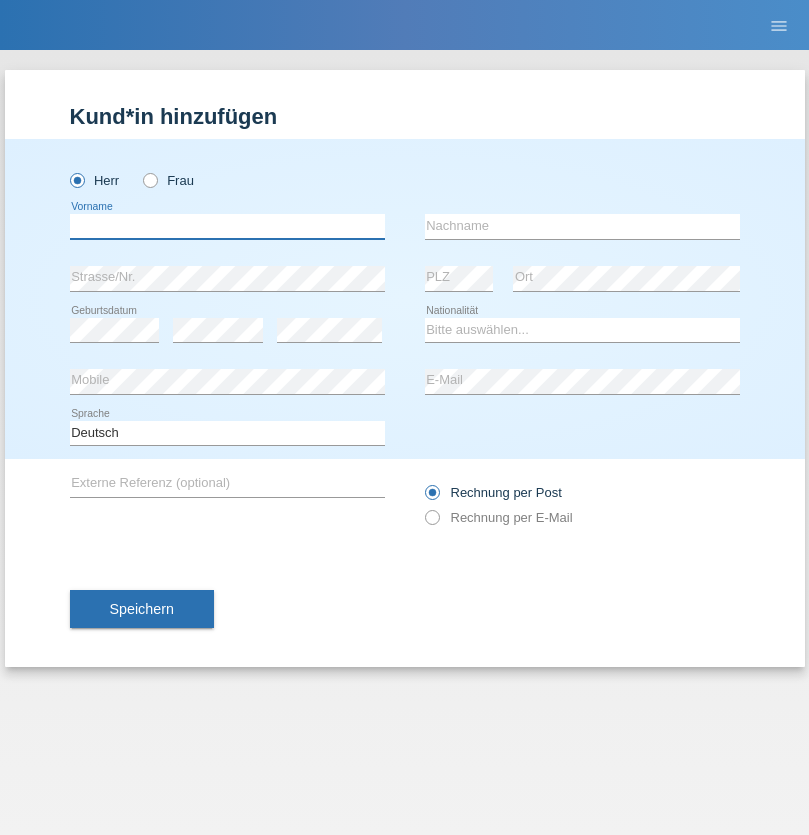 click at bounding box center [227, 226] 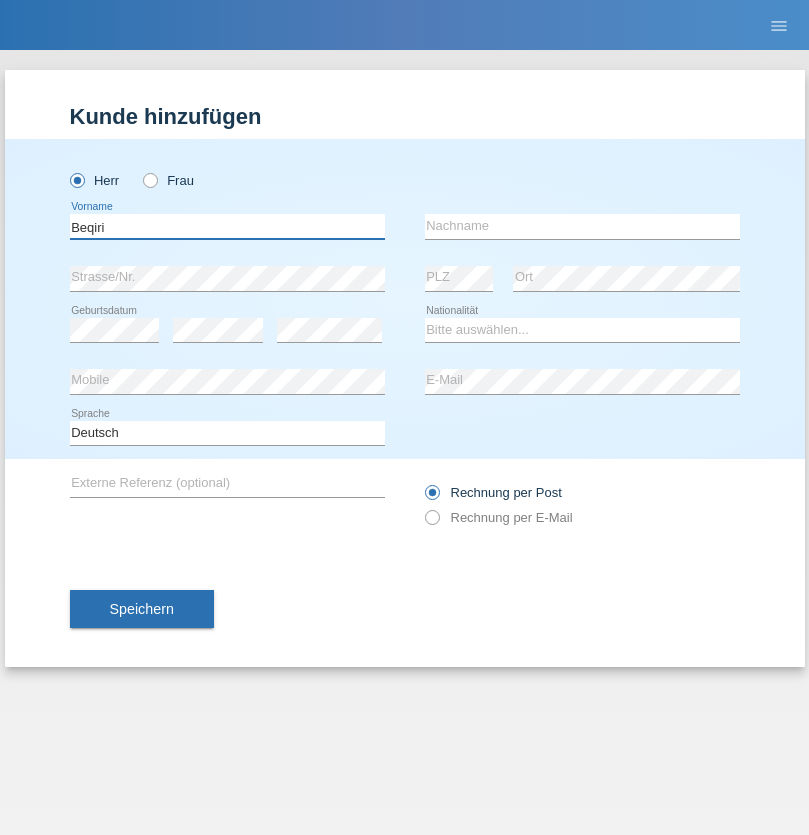 type on "Beqiri" 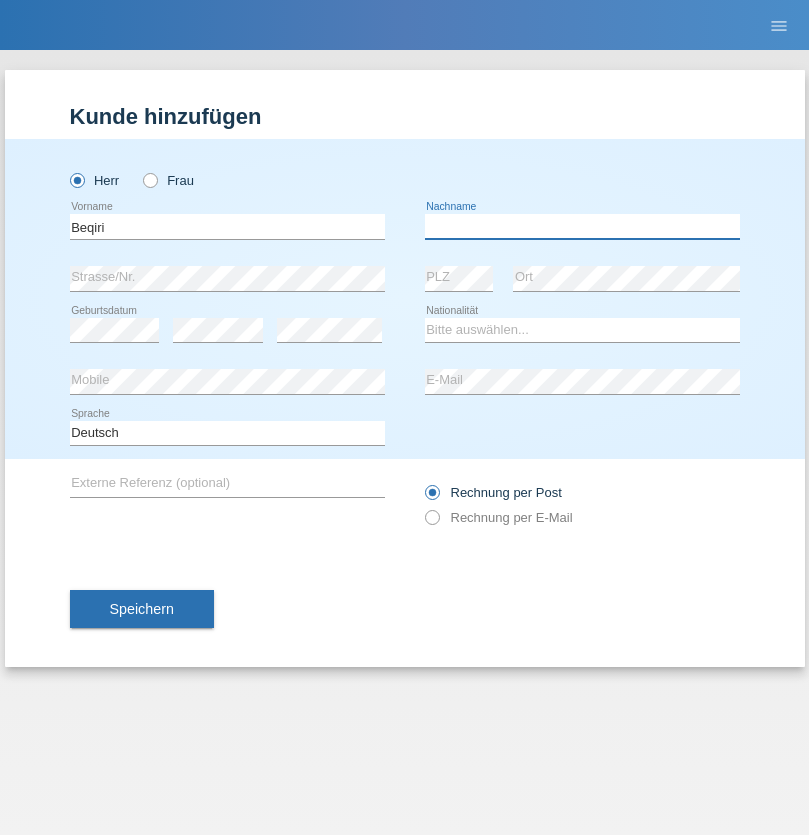 click at bounding box center [582, 226] 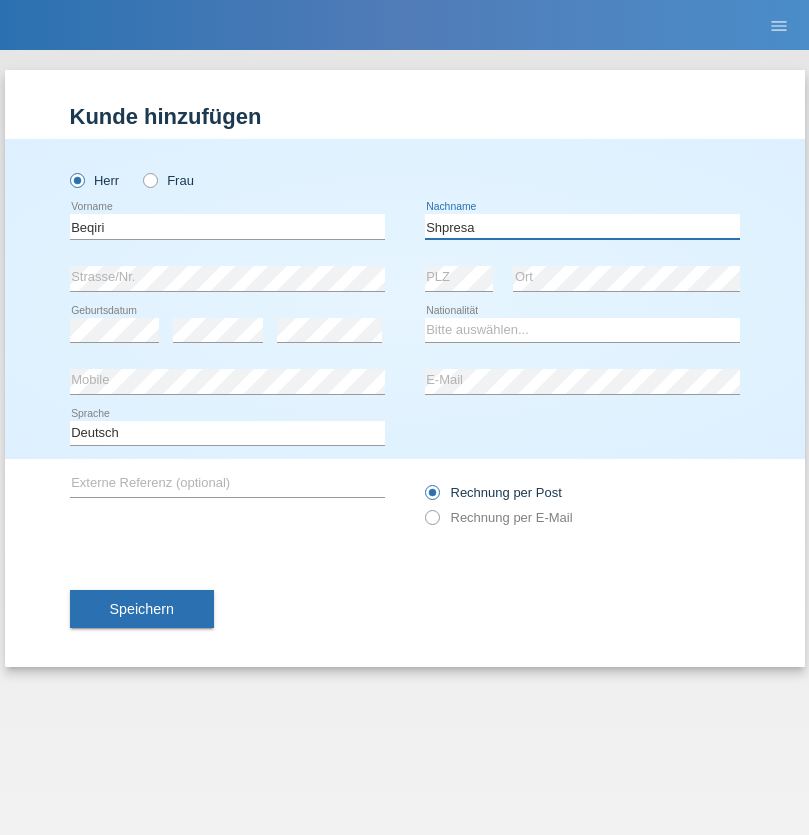 type on "Shpresa" 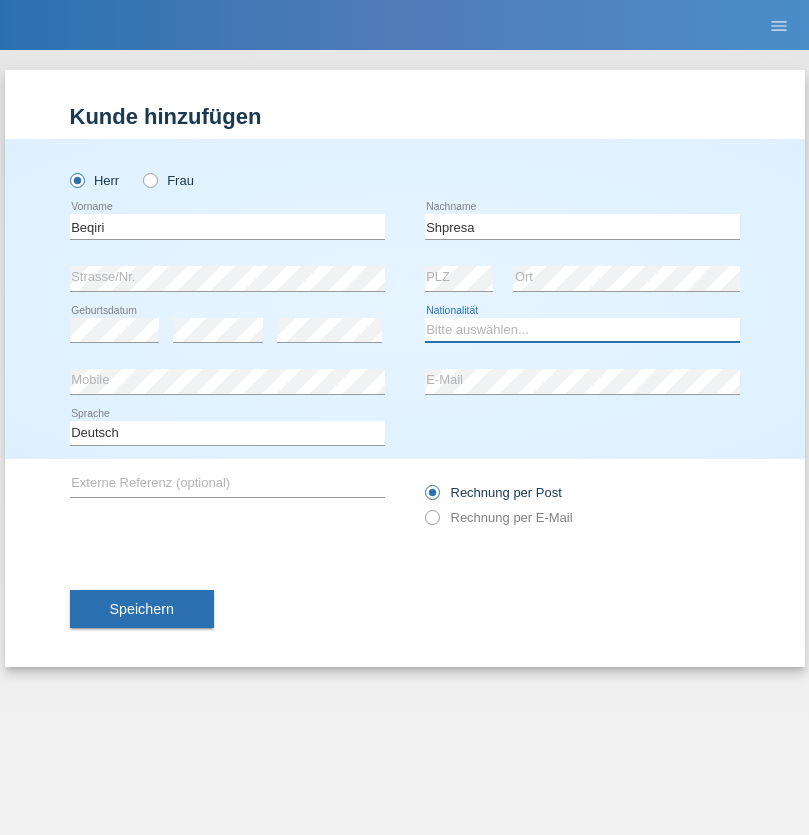 select on "XK" 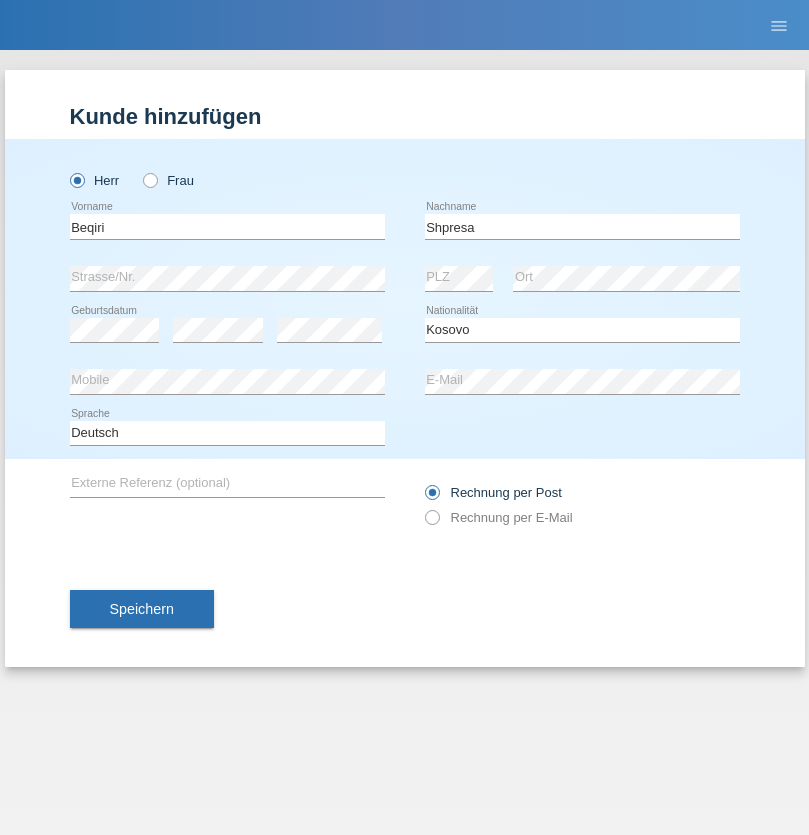 select on "C" 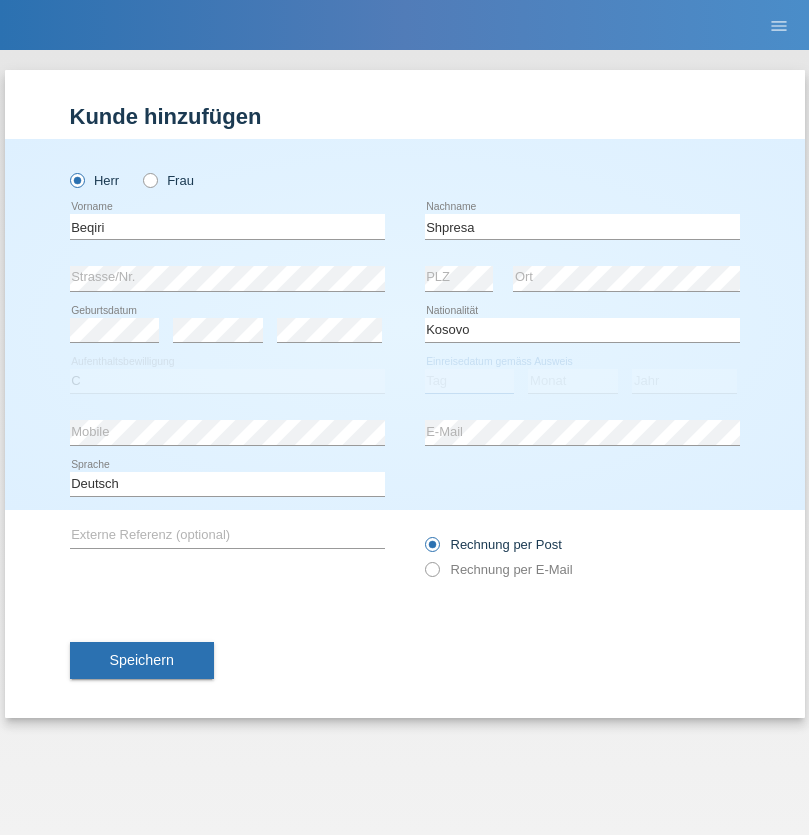 select on "08" 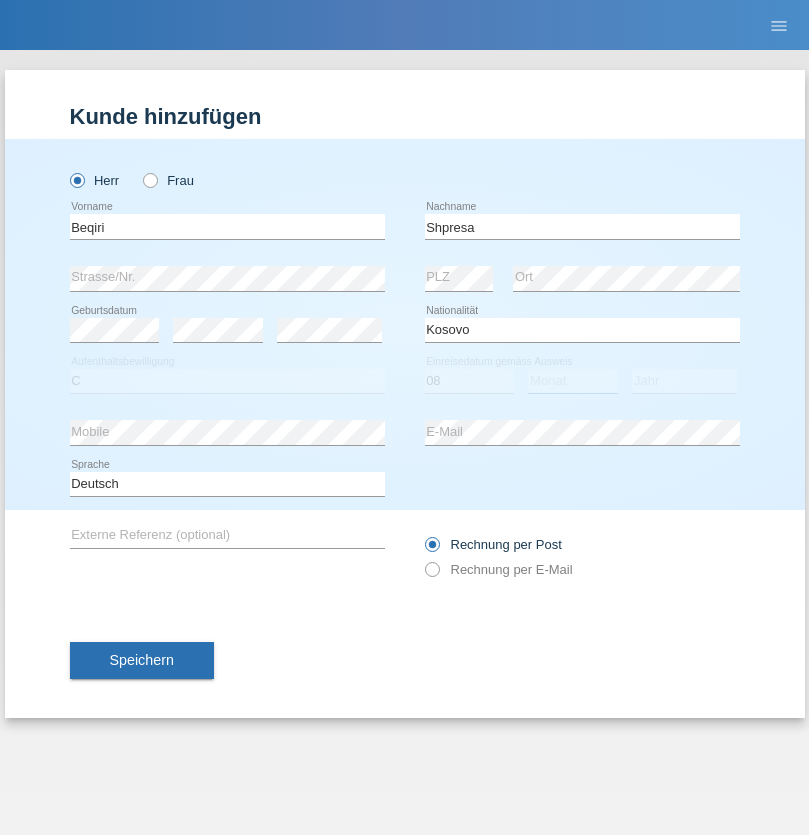 select on "02" 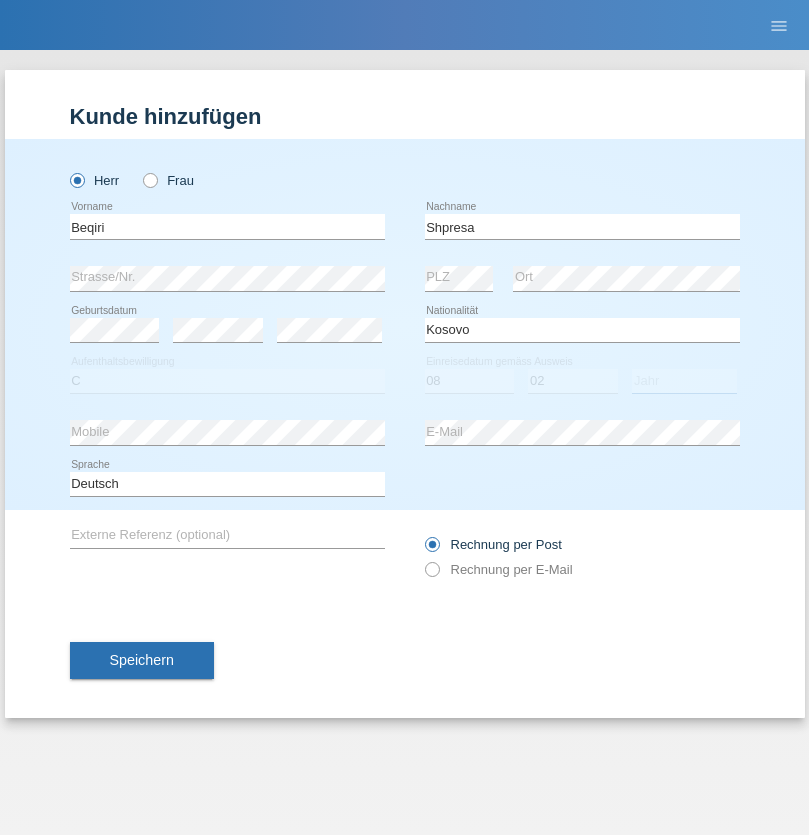 select on "1979" 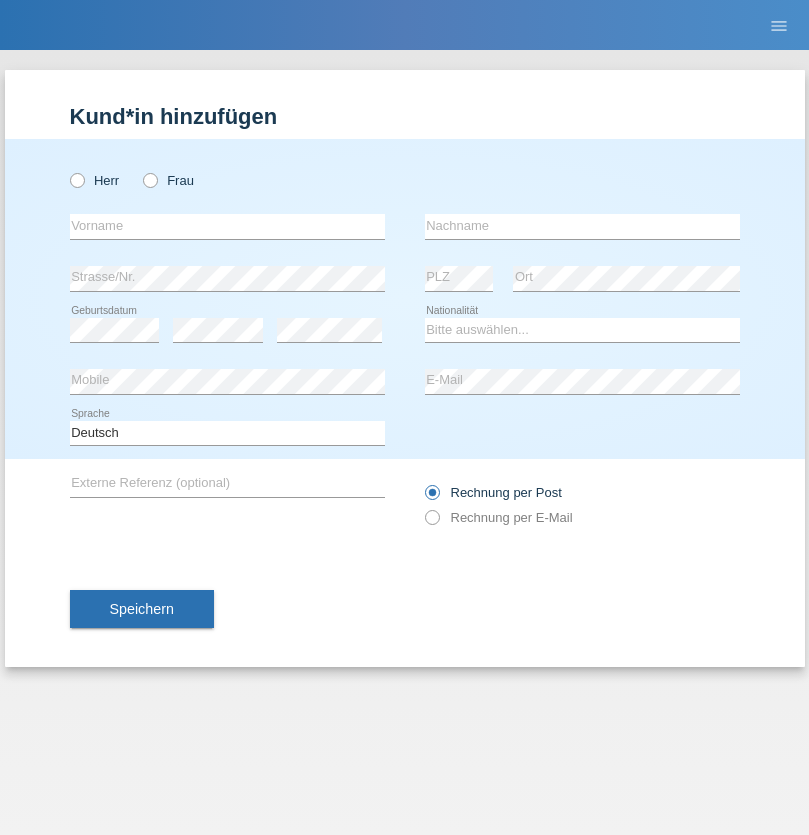 scroll, scrollTop: 0, scrollLeft: 0, axis: both 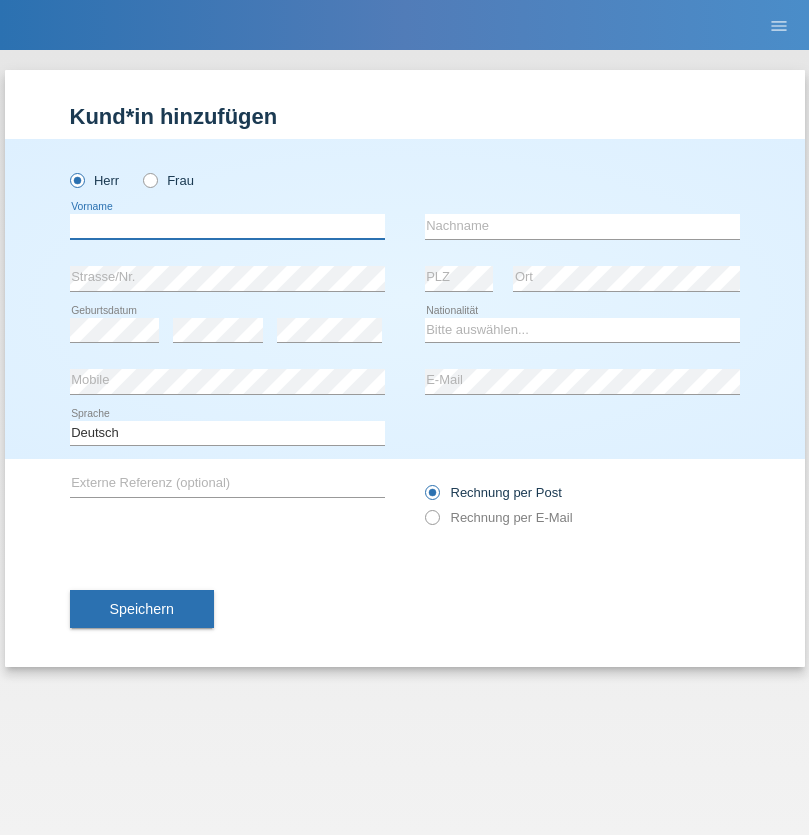 click at bounding box center (227, 226) 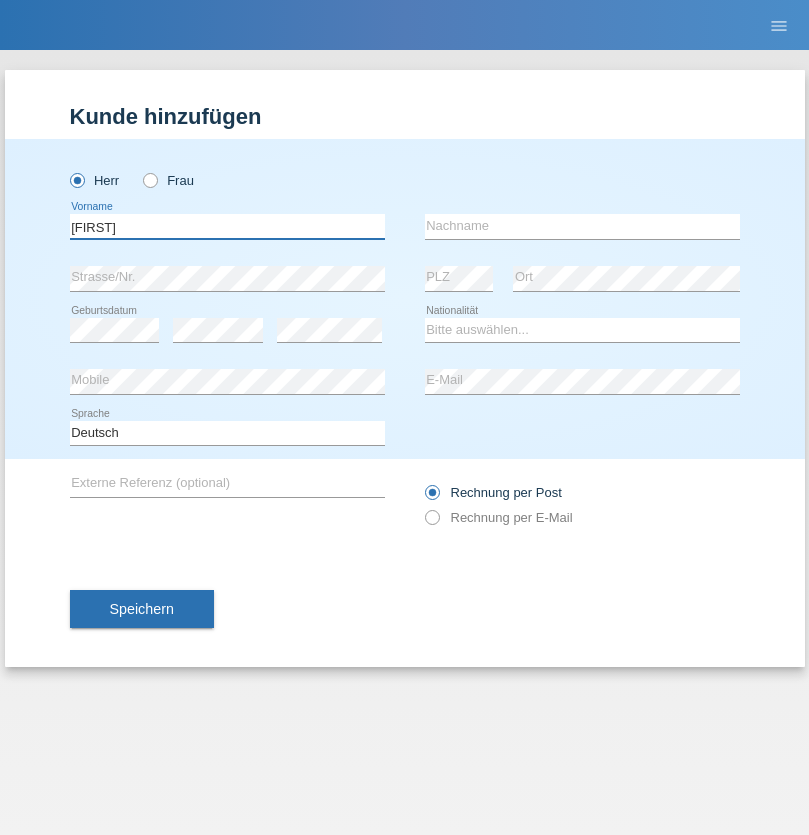 type on "[FIRST]" 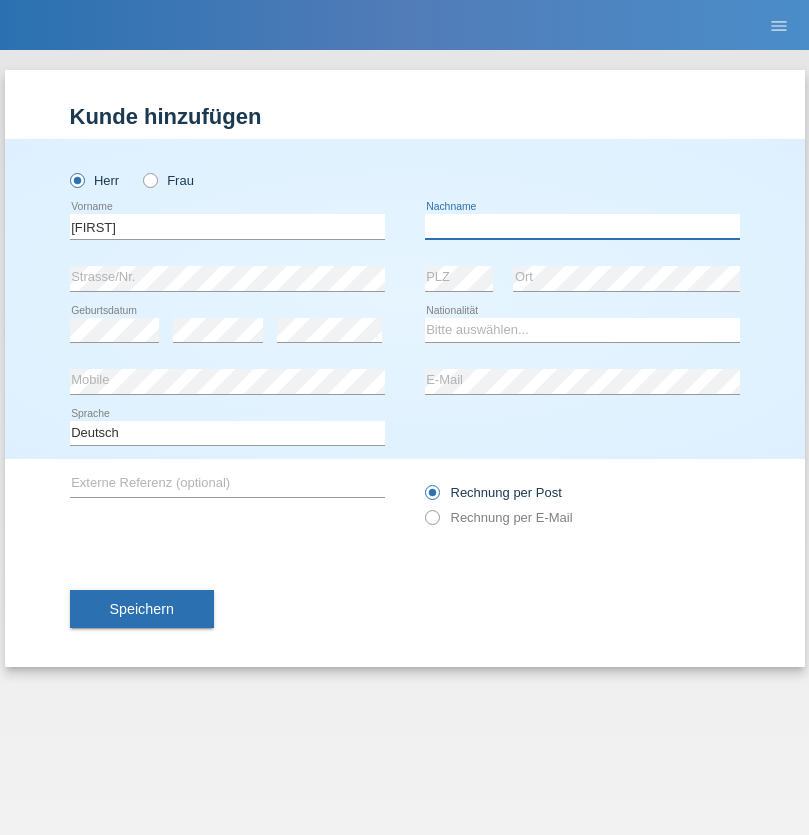 click at bounding box center (582, 226) 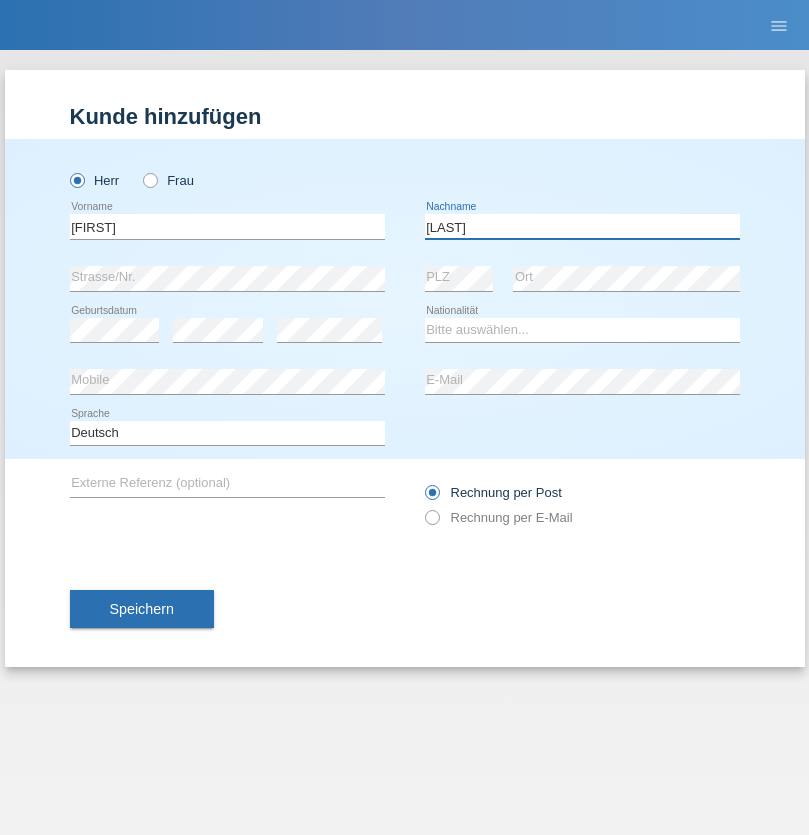 type on "[LAST]" 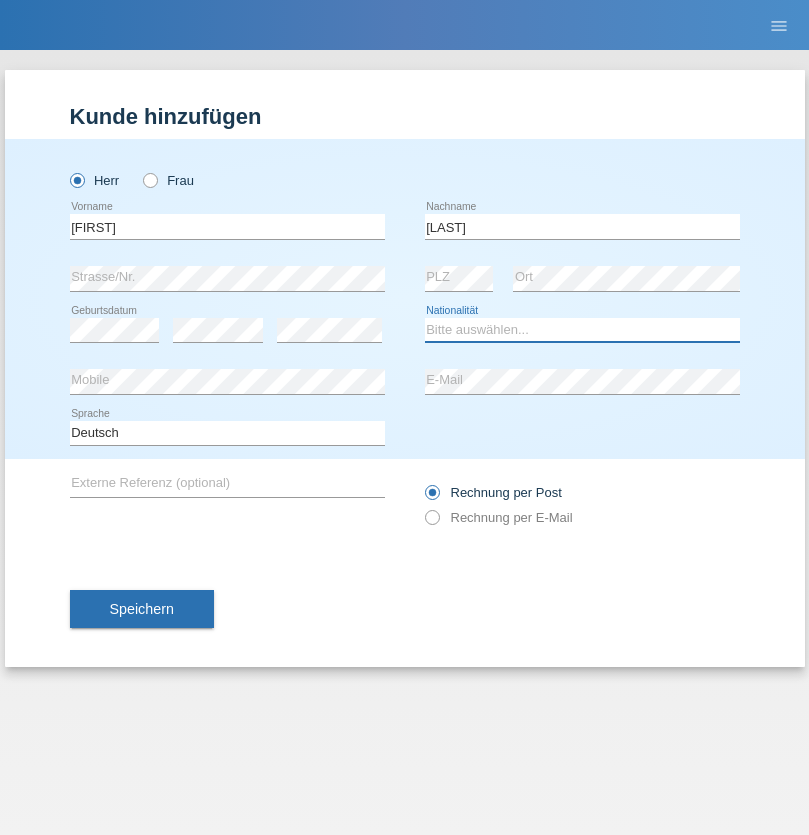 select on "CH" 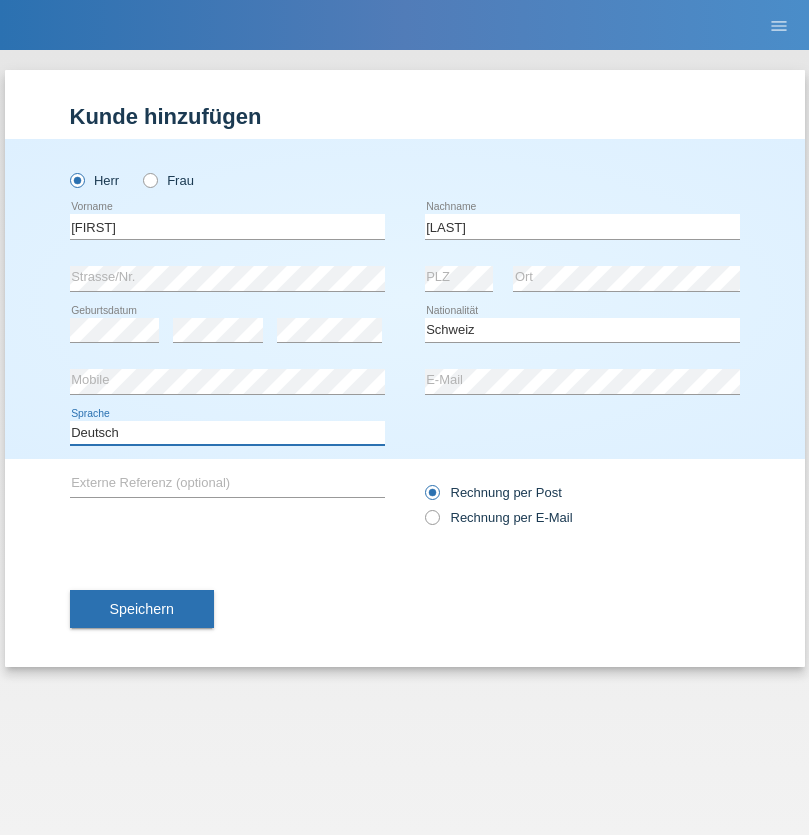 select on "en" 